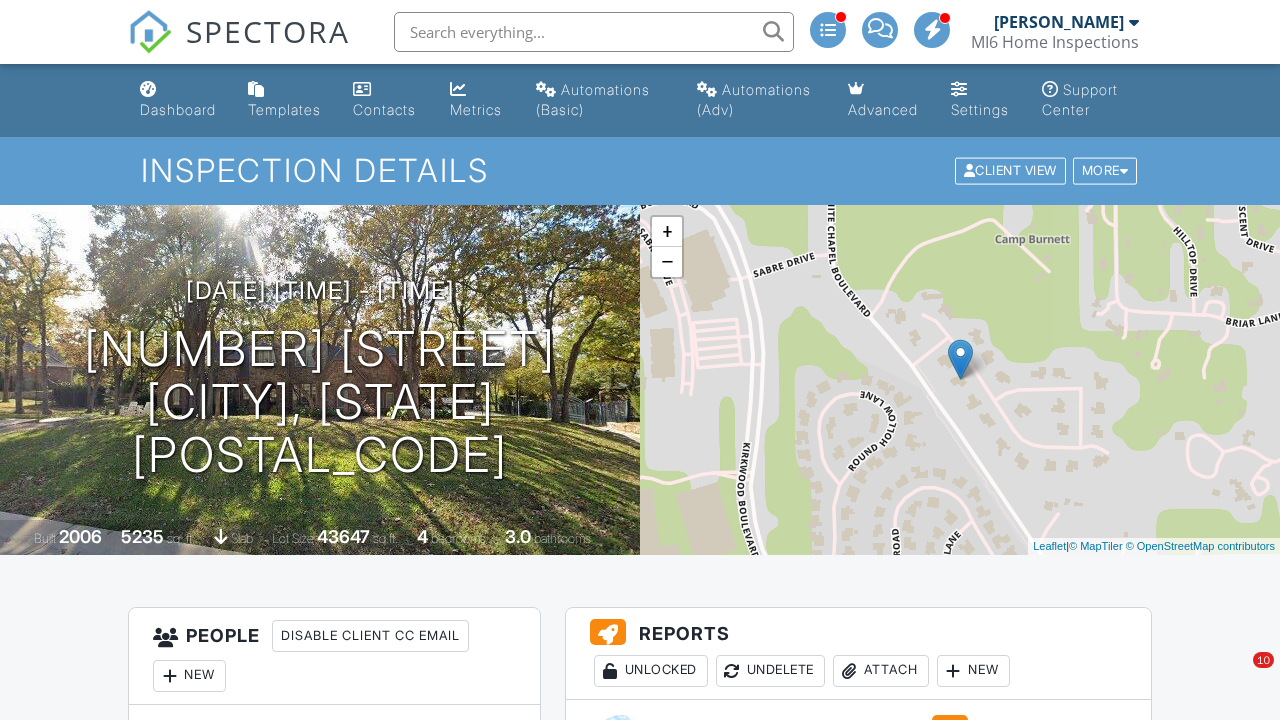 scroll, scrollTop: -7, scrollLeft: 0, axis: vertical 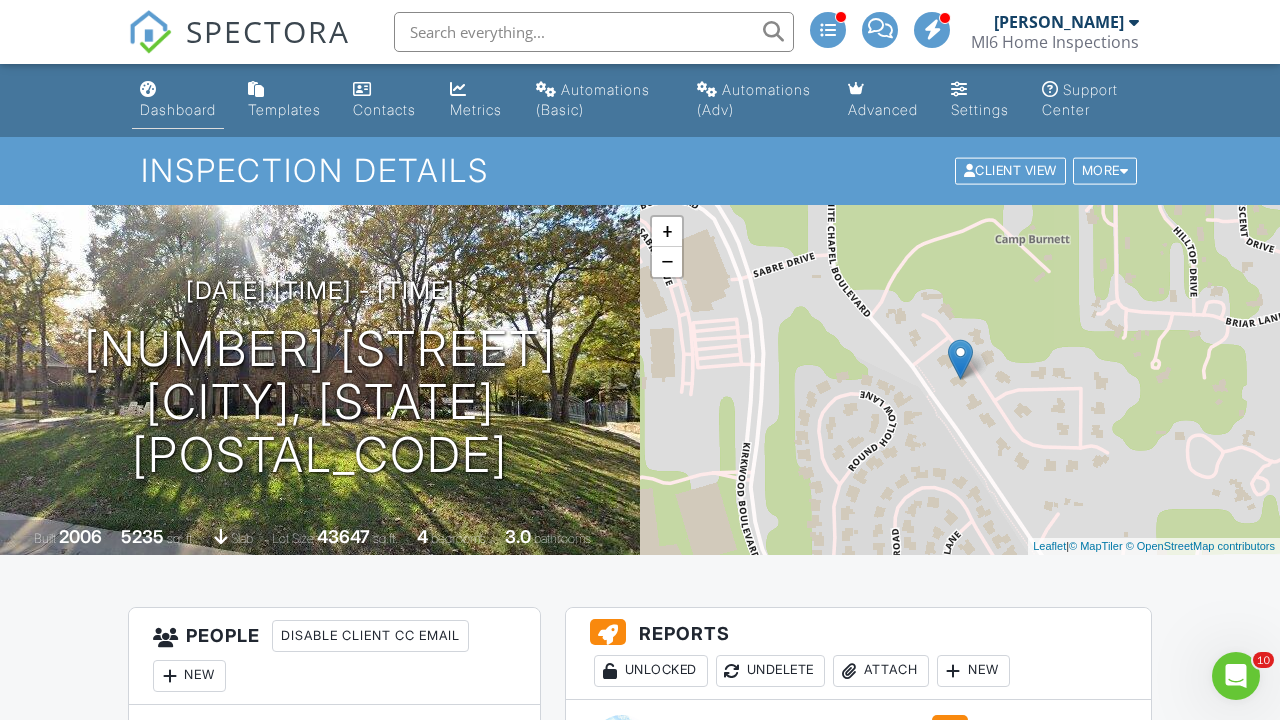 click on "Dashboard" at bounding box center [178, 109] 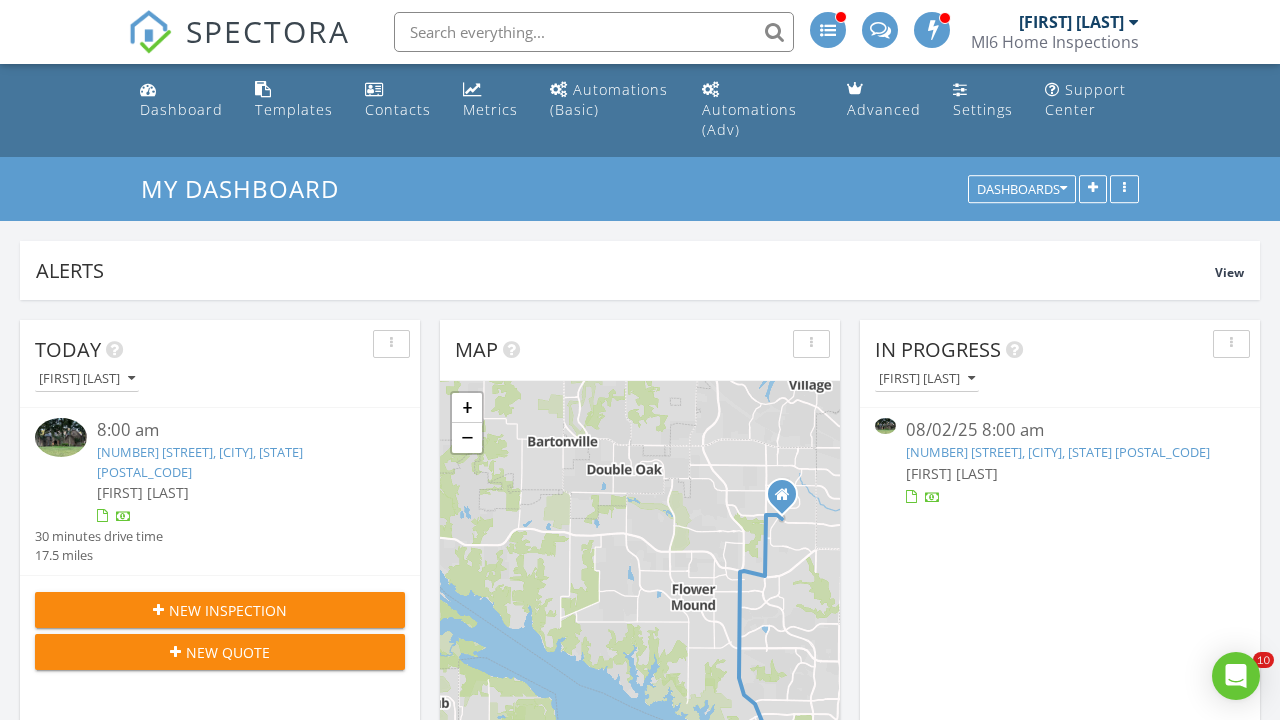 scroll, scrollTop: 780, scrollLeft: 0, axis: vertical 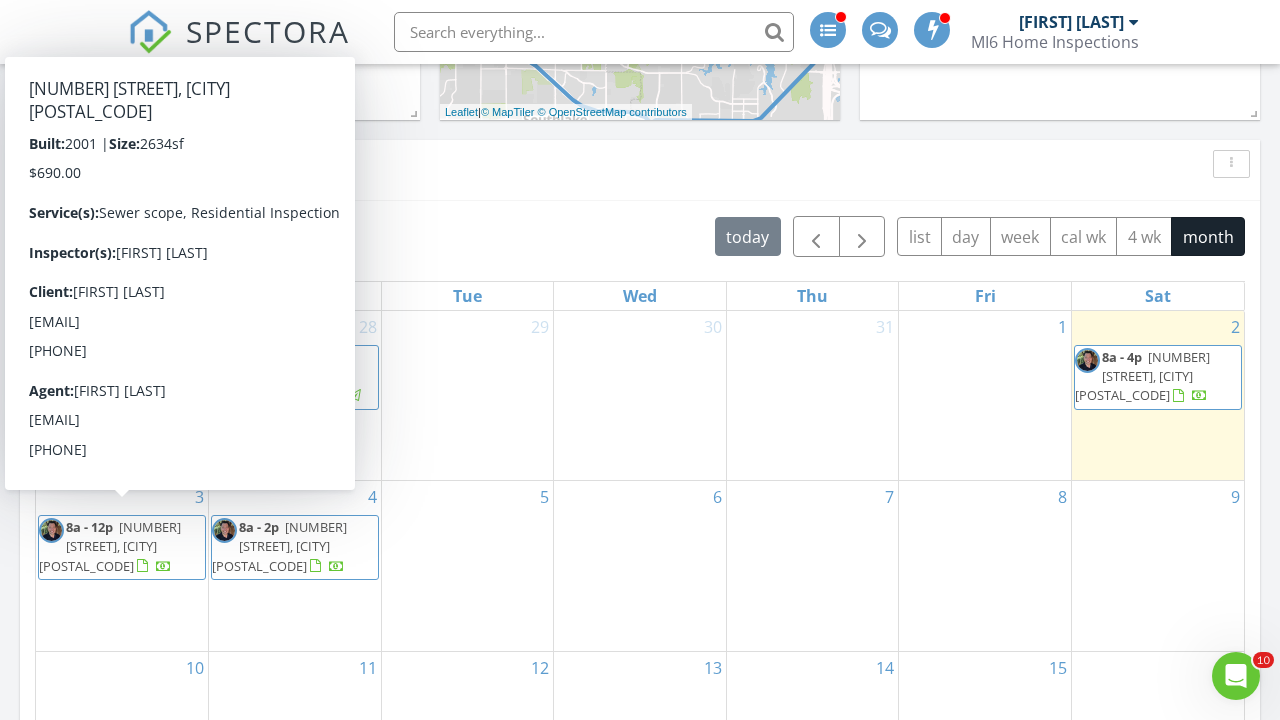 click on "[NUMBER] [STREET], [CITY] [POSTAL_CODE]" at bounding box center (110, 546) 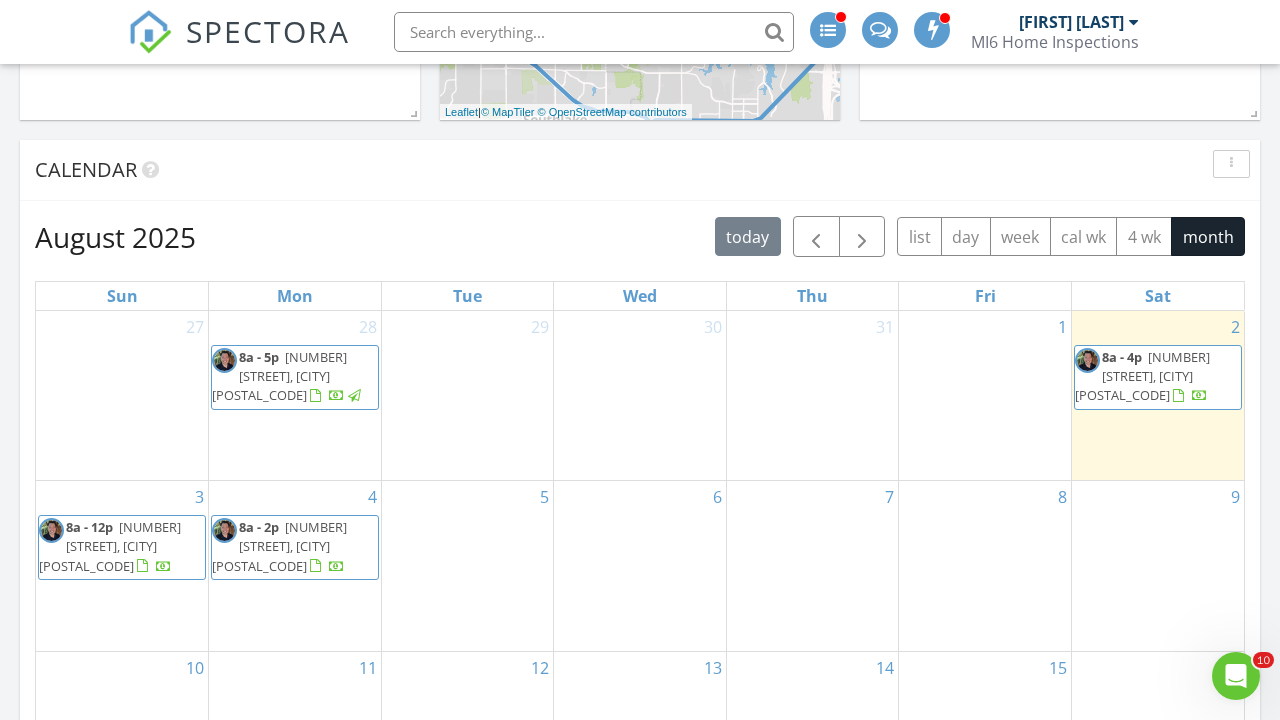 click at bounding box center [640, 360] 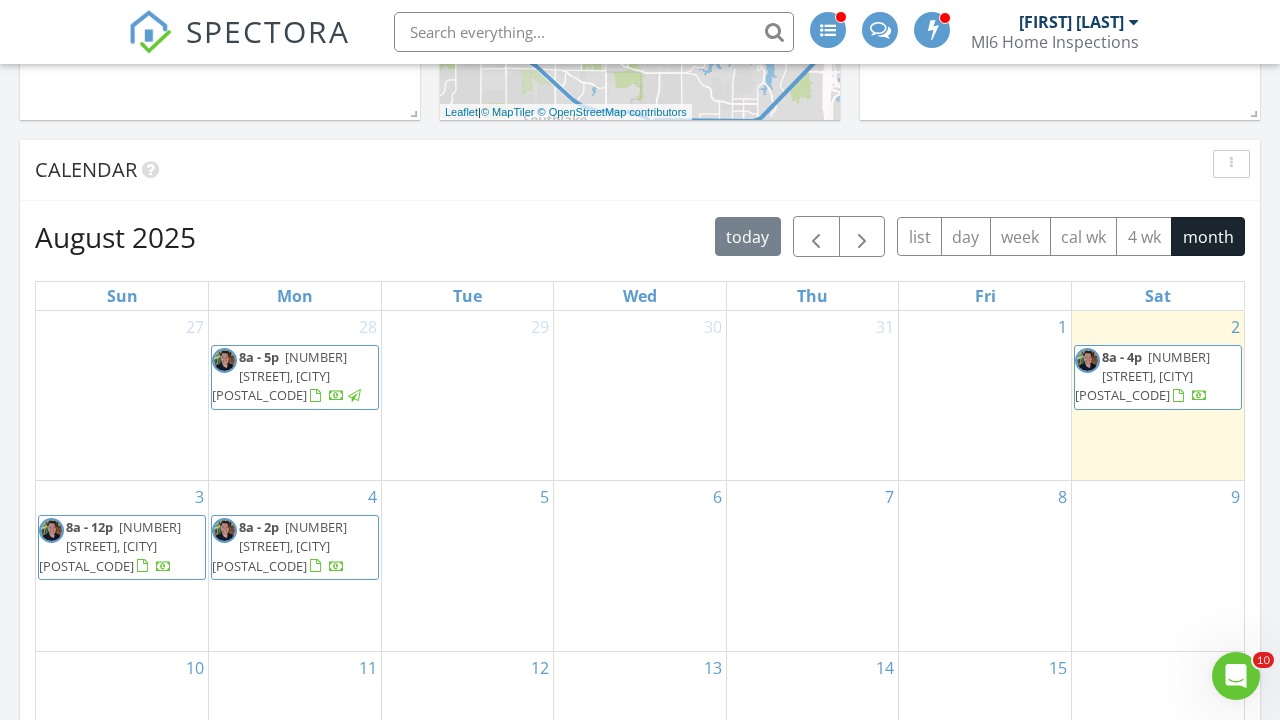 click at bounding box center (640, 360) 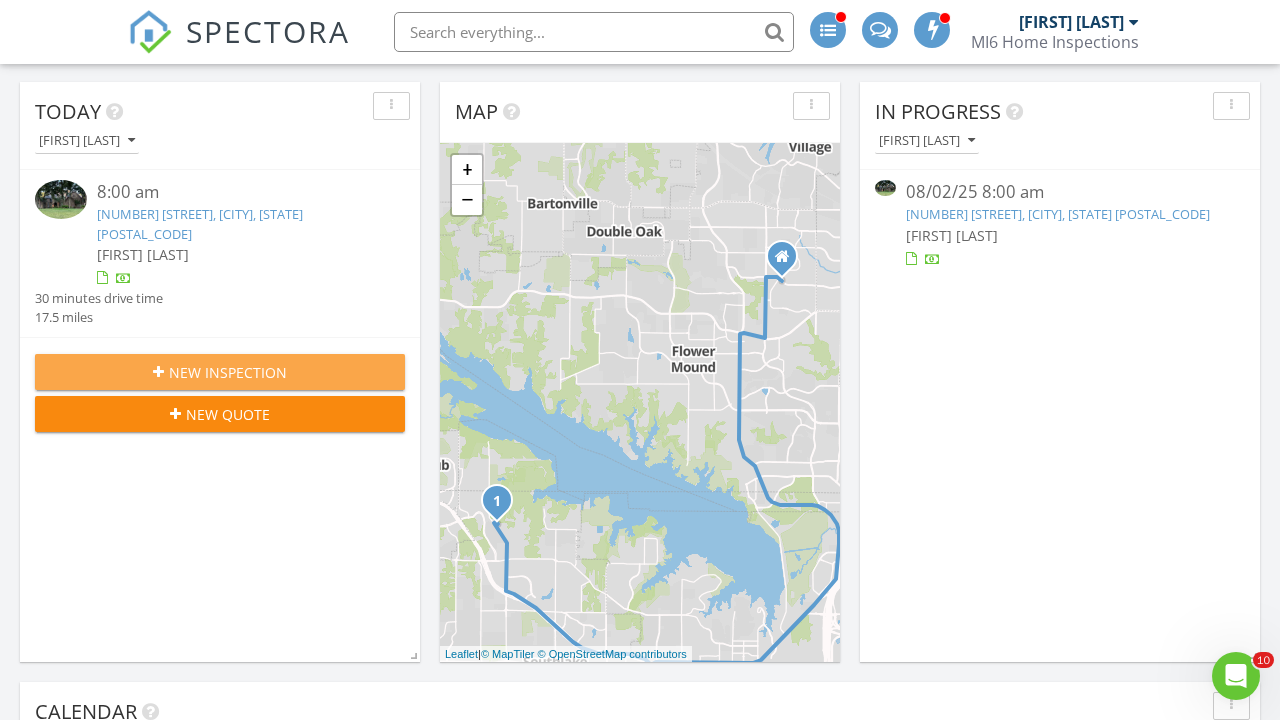click on "New Inspection" at bounding box center [228, 372] 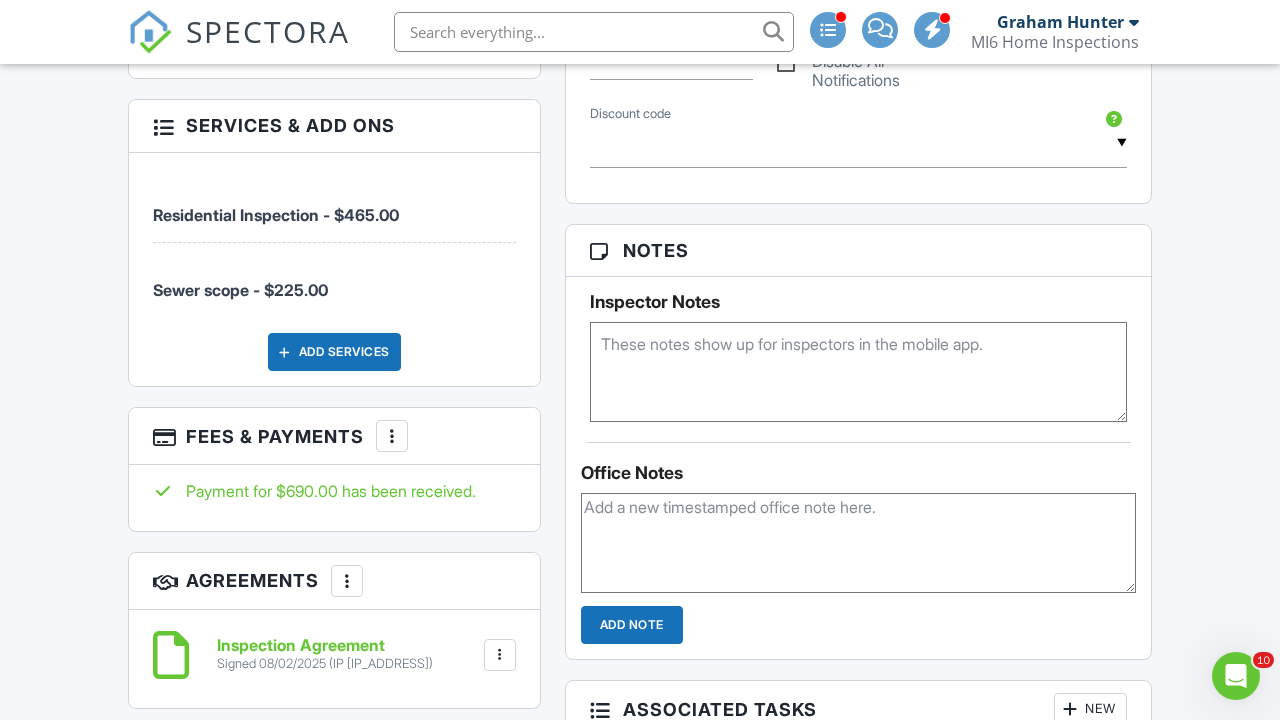 scroll, scrollTop: 1595, scrollLeft: 0, axis: vertical 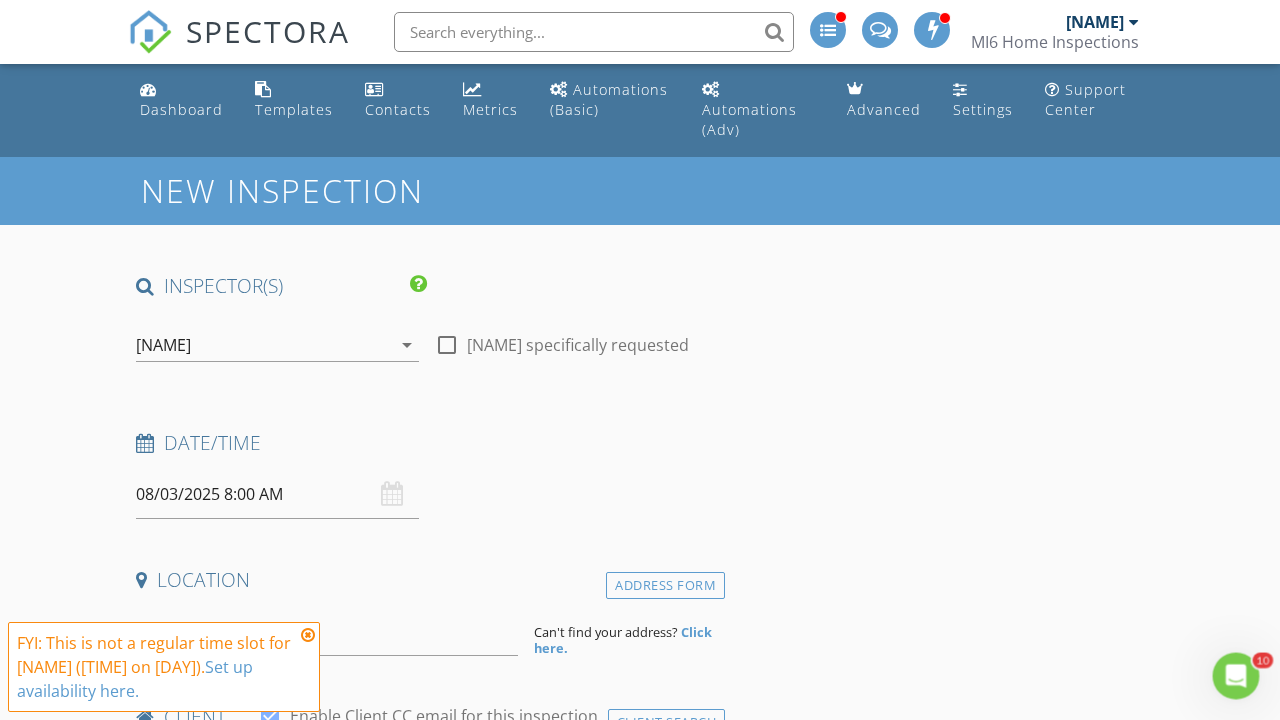 click at bounding box center (308, 635) 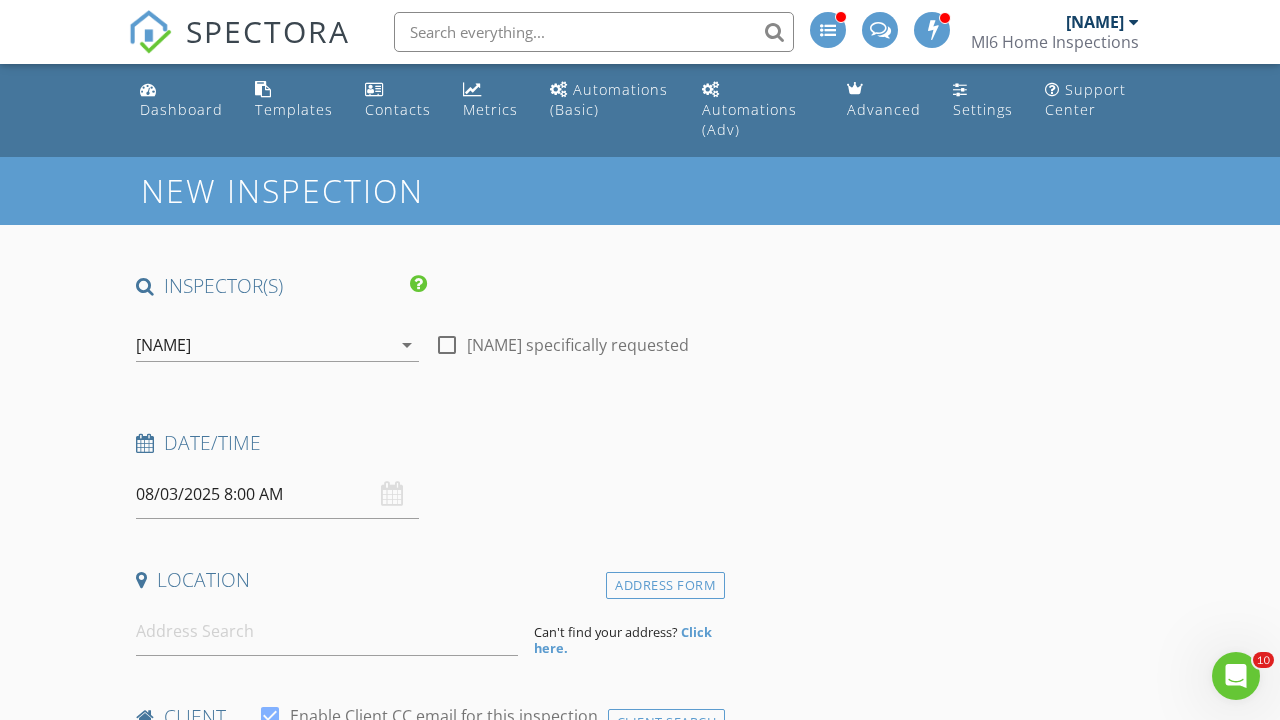 click on "08/03/2025 8:00 AM" at bounding box center [277, 494] 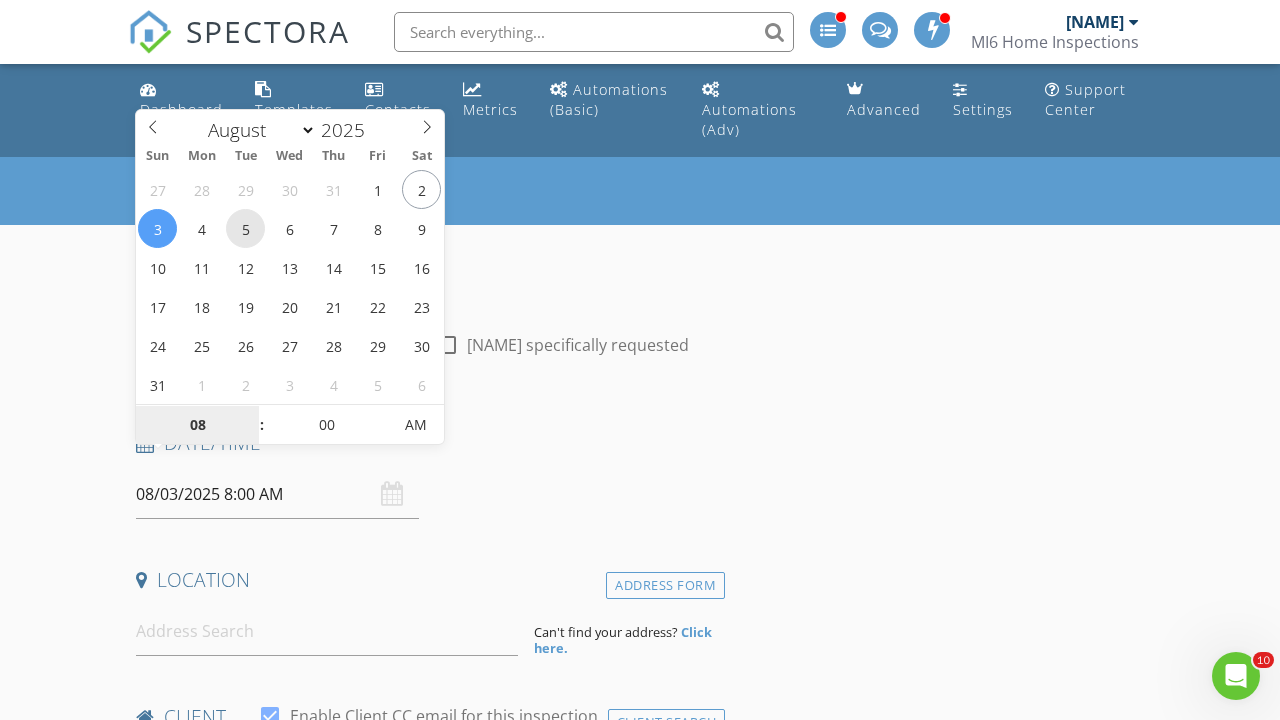 type on "08/05/2025 8:00 AM" 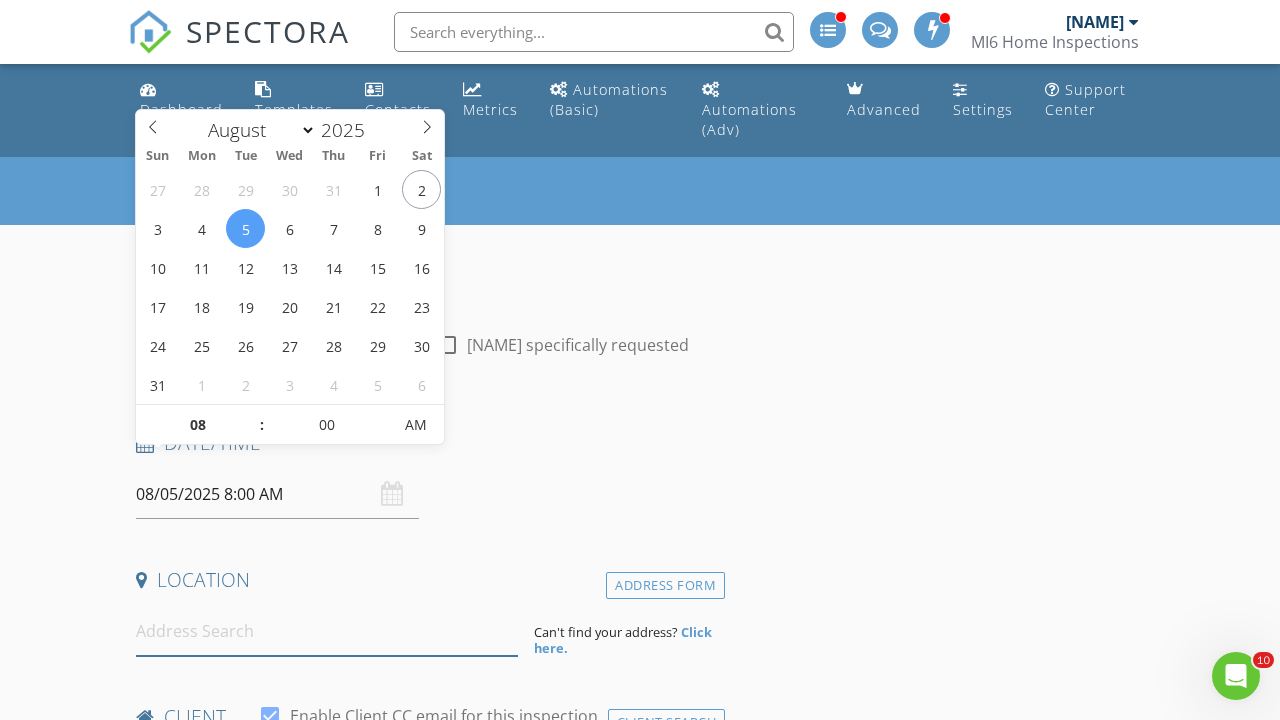 click at bounding box center (327, 631) 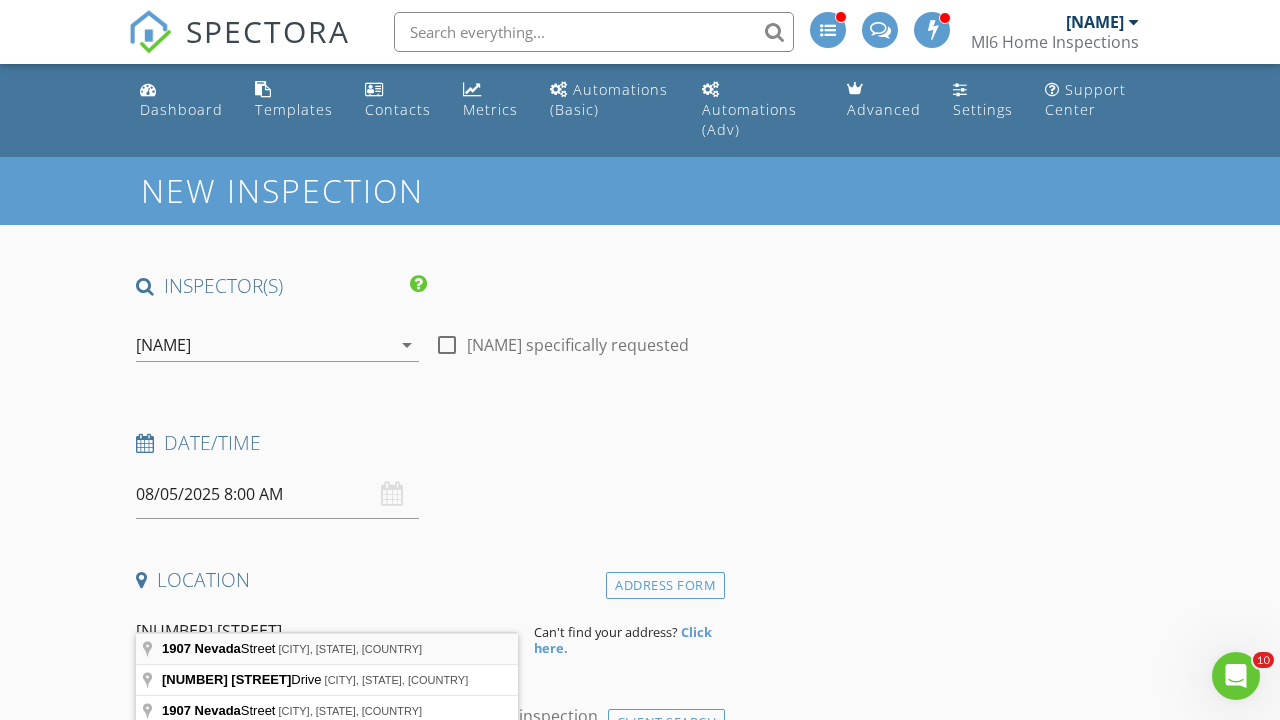 type on "1907 Nevada Street, Denton, TX, USA" 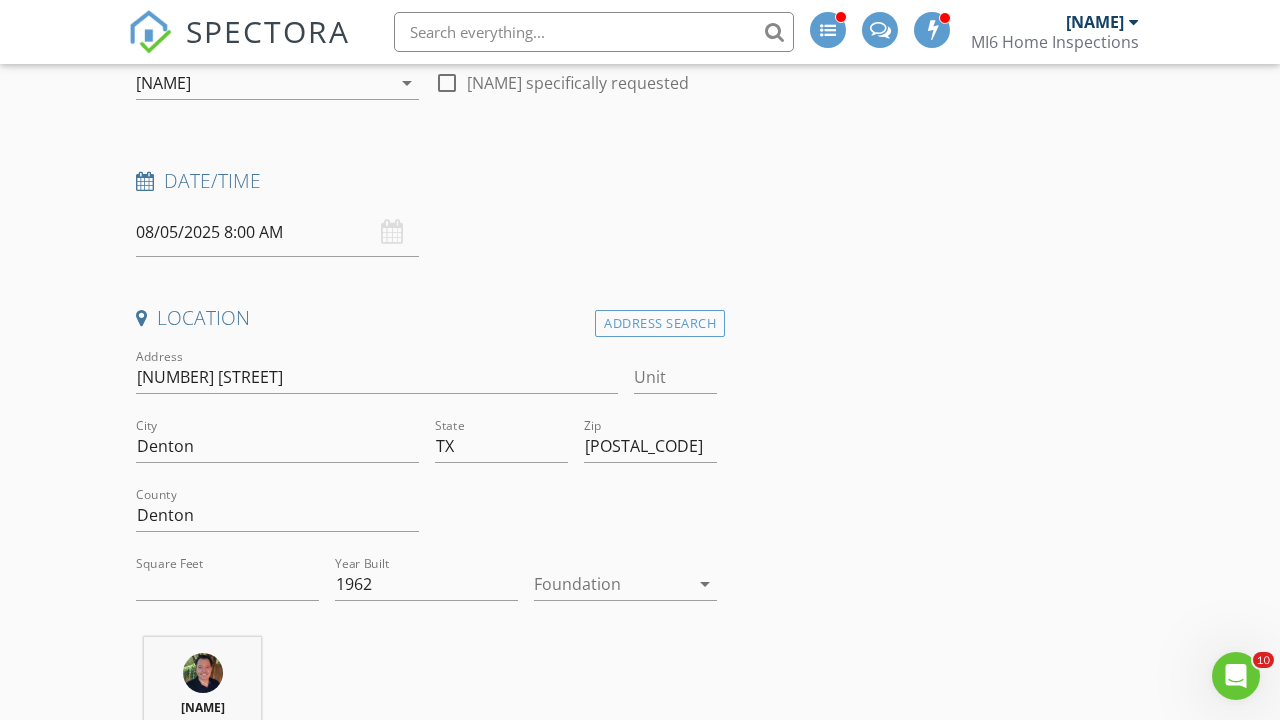 scroll, scrollTop: 264, scrollLeft: 0, axis: vertical 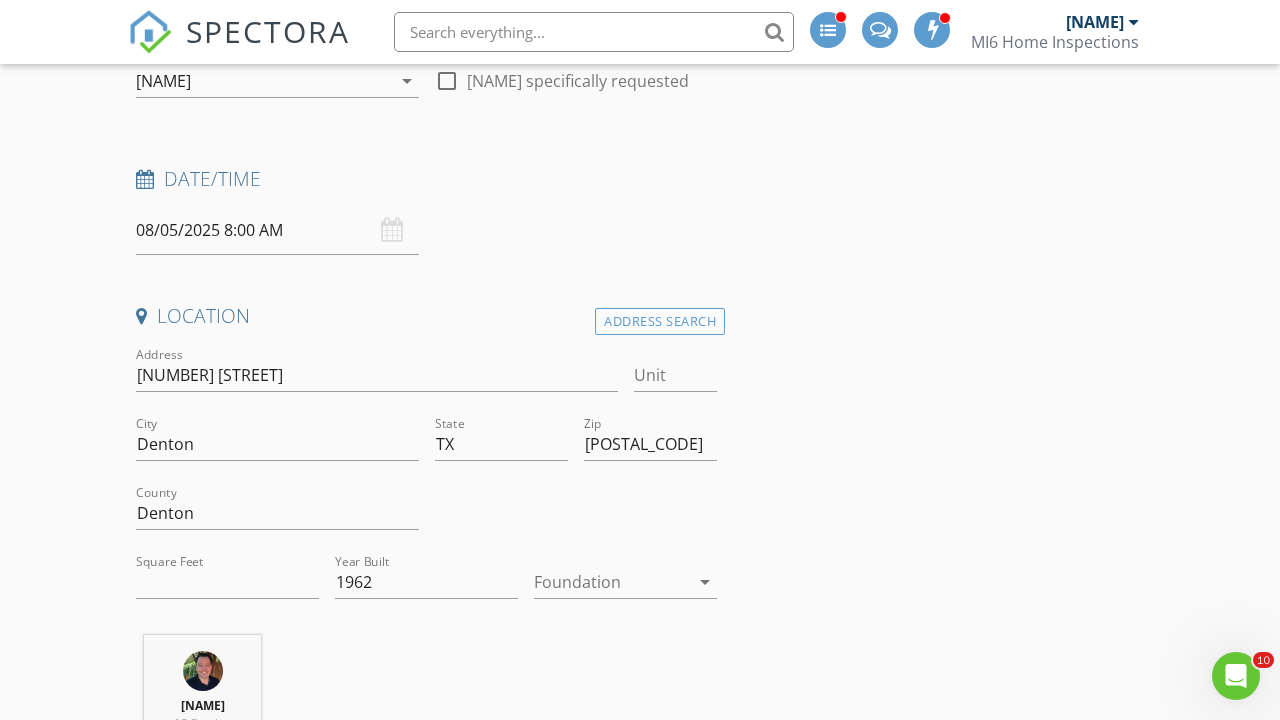 click on "arrow_drop_down" at bounding box center (705, 582) 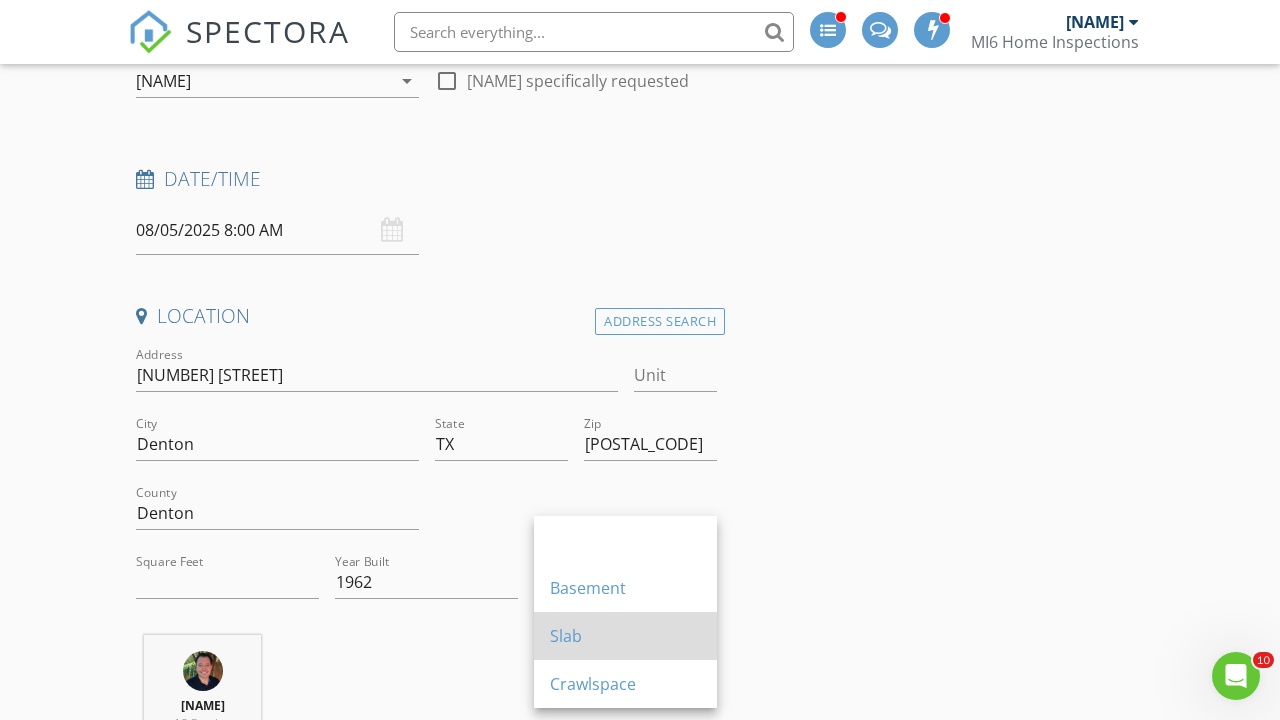 click on "Slab" at bounding box center (625, 636) 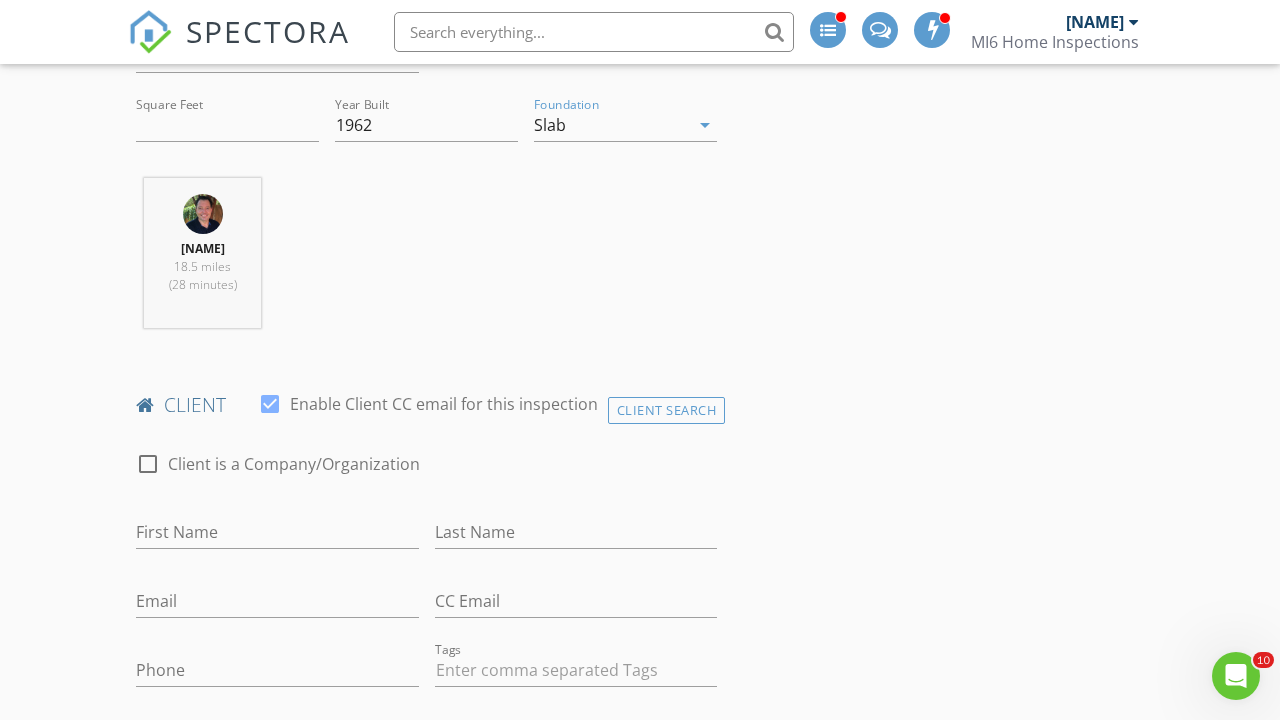 scroll, scrollTop: 798, scrollLeft: 0, axis: vertical 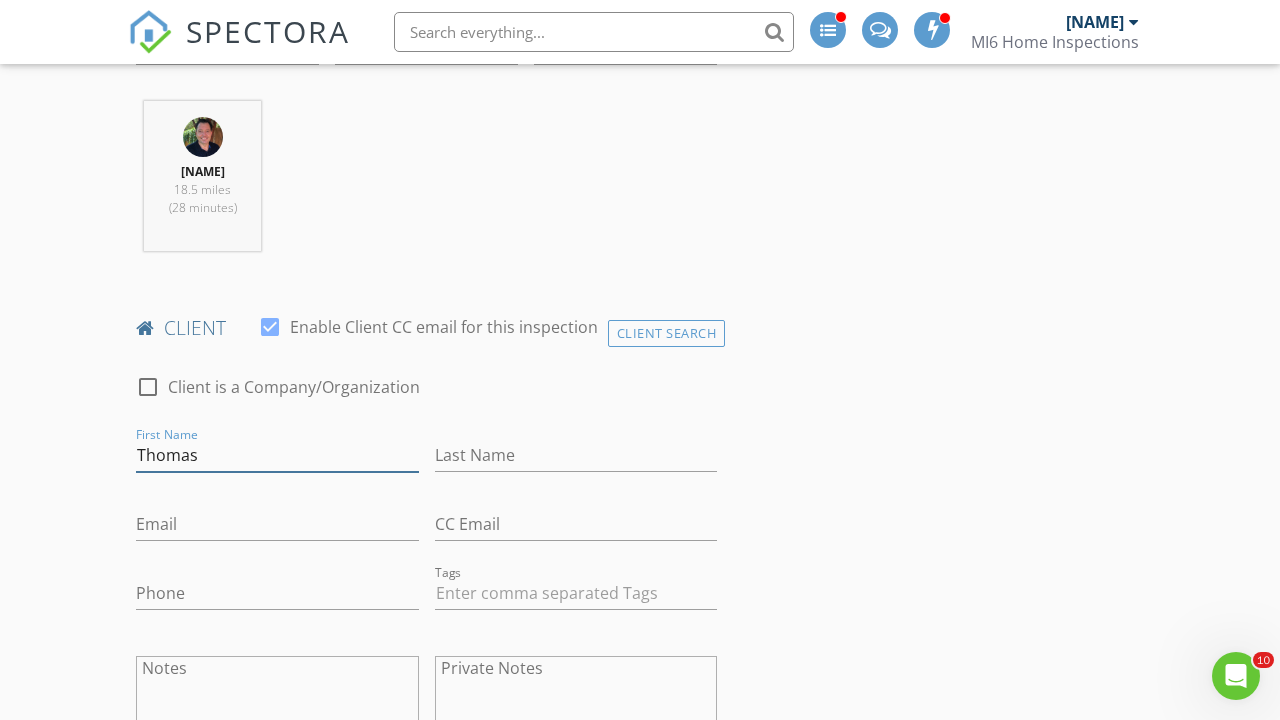 type on "Thomas" 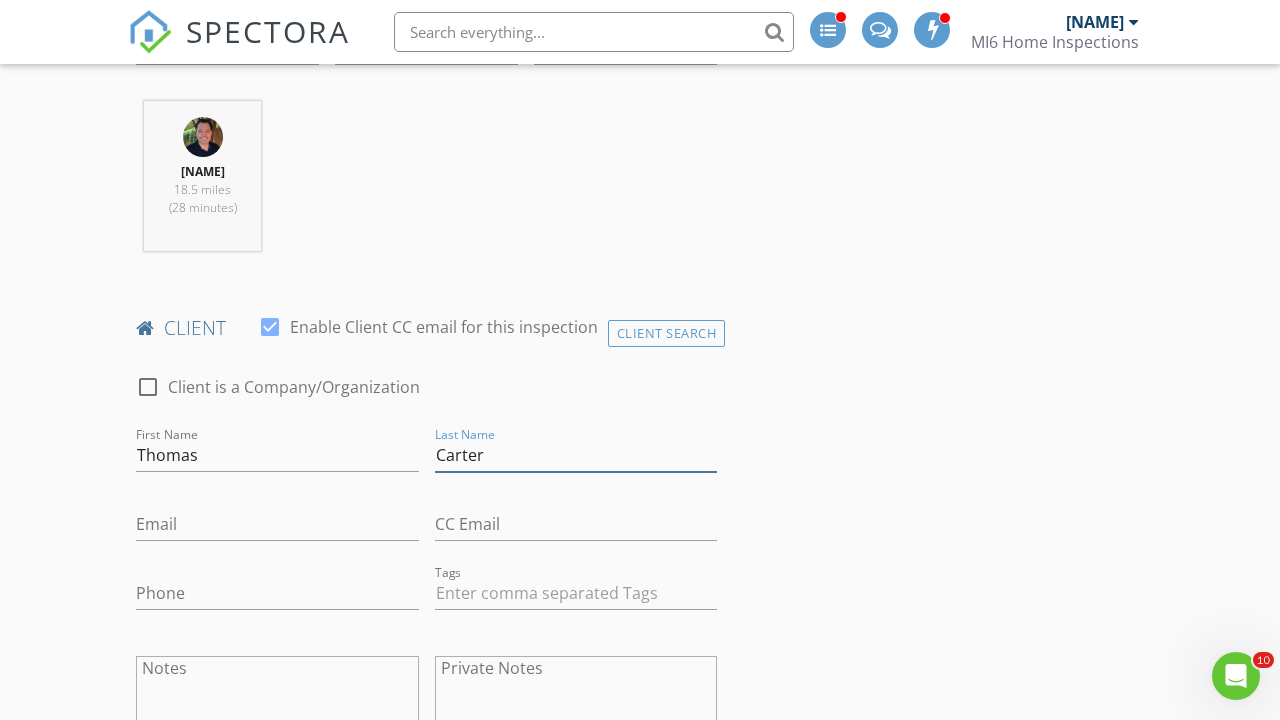 type on "Carter" 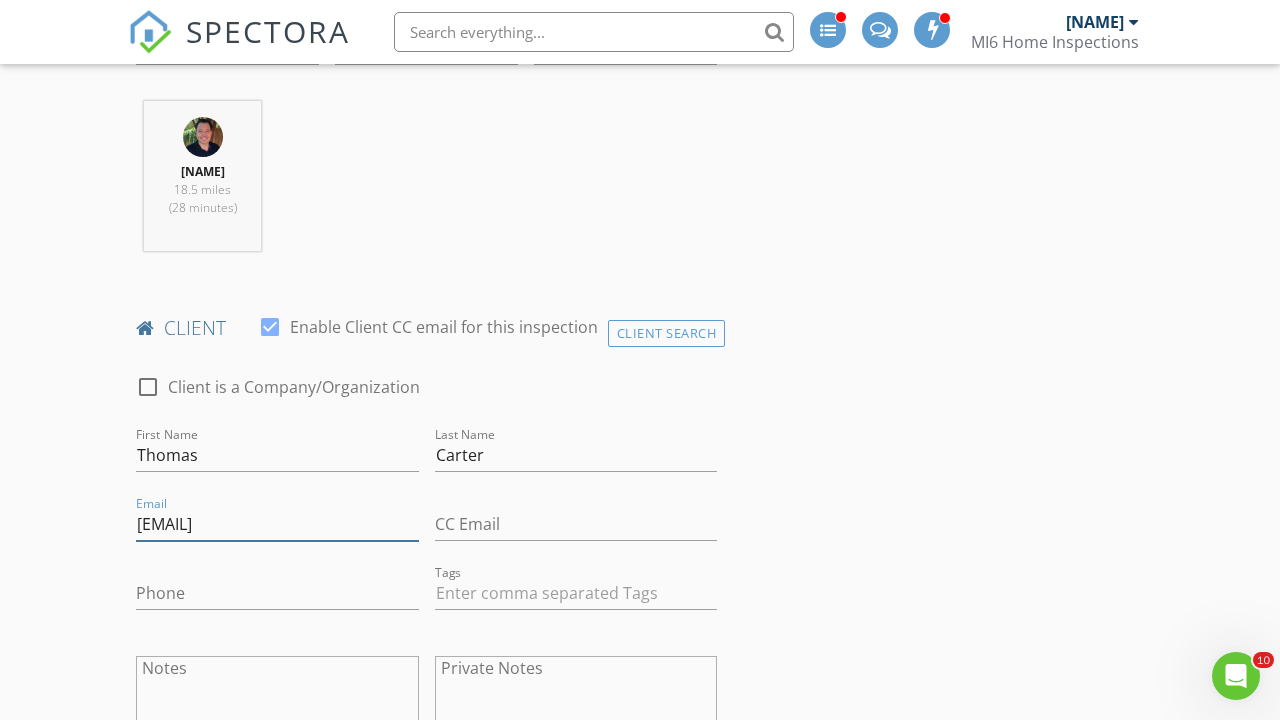 type on "tomkuney@gmail.com" 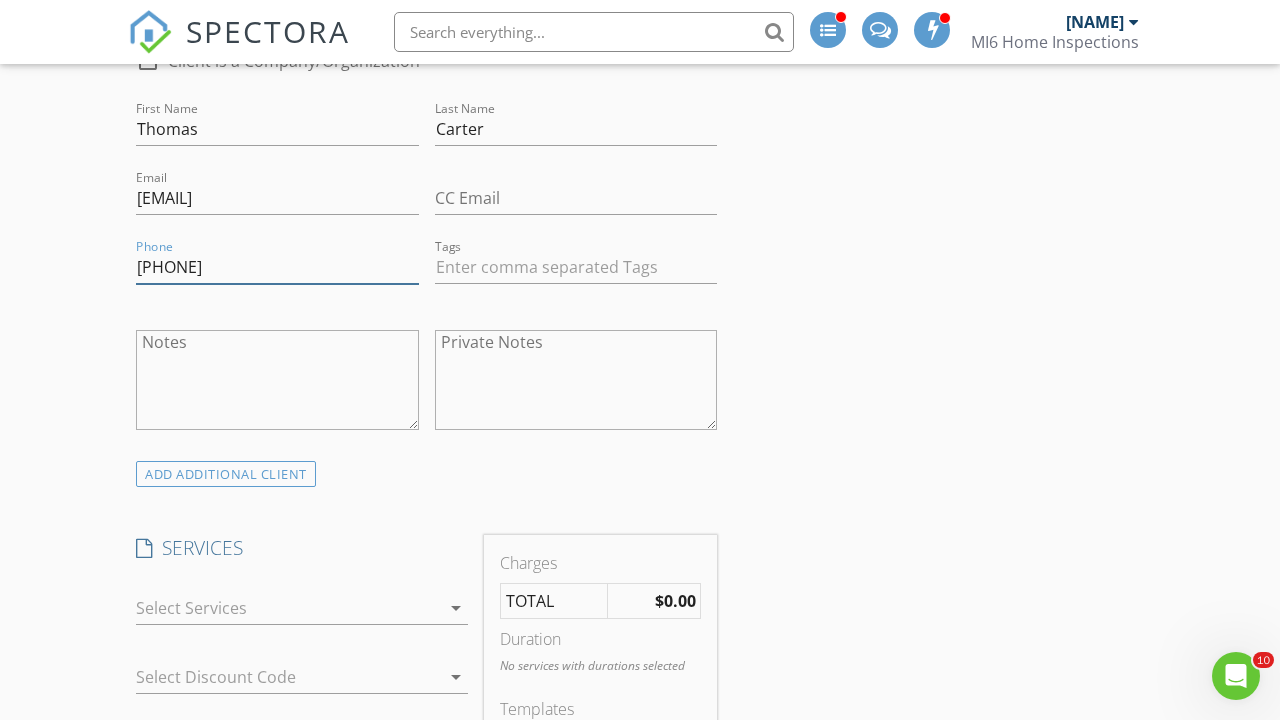 scroll, scrollTop: 1322, scrollLeft: 0, axis: vertical 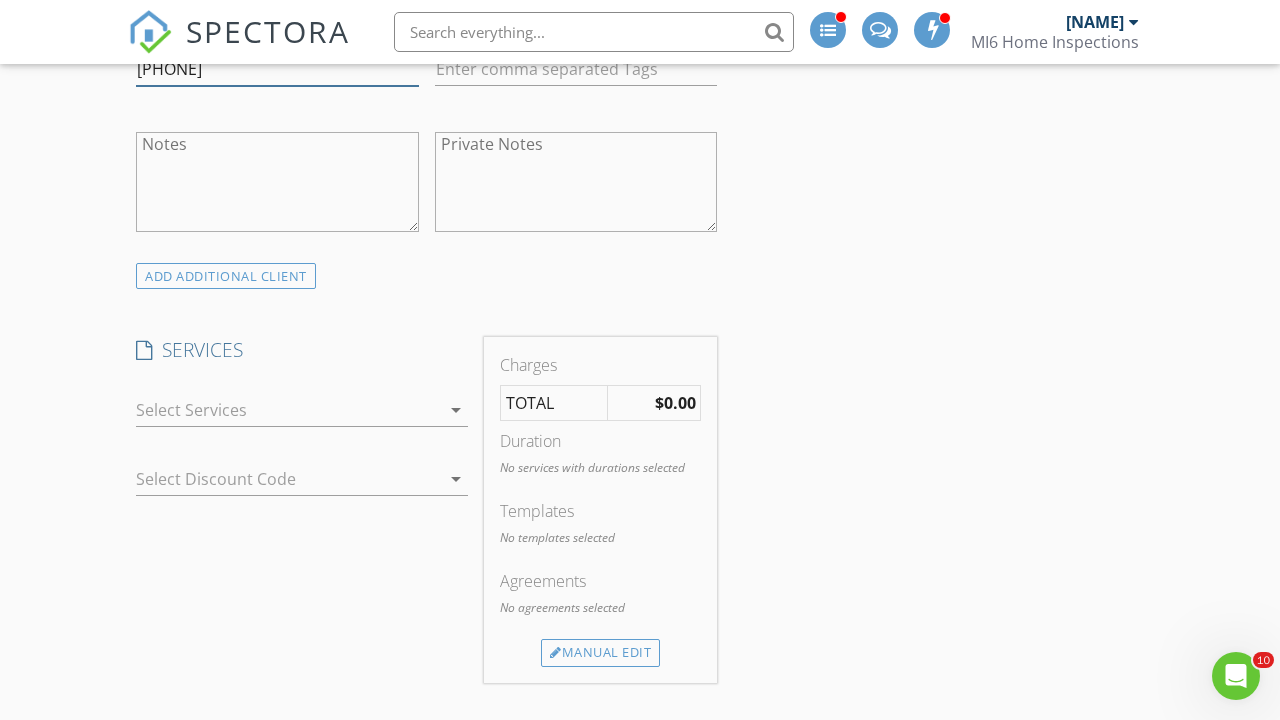 type on "940-391-6535" 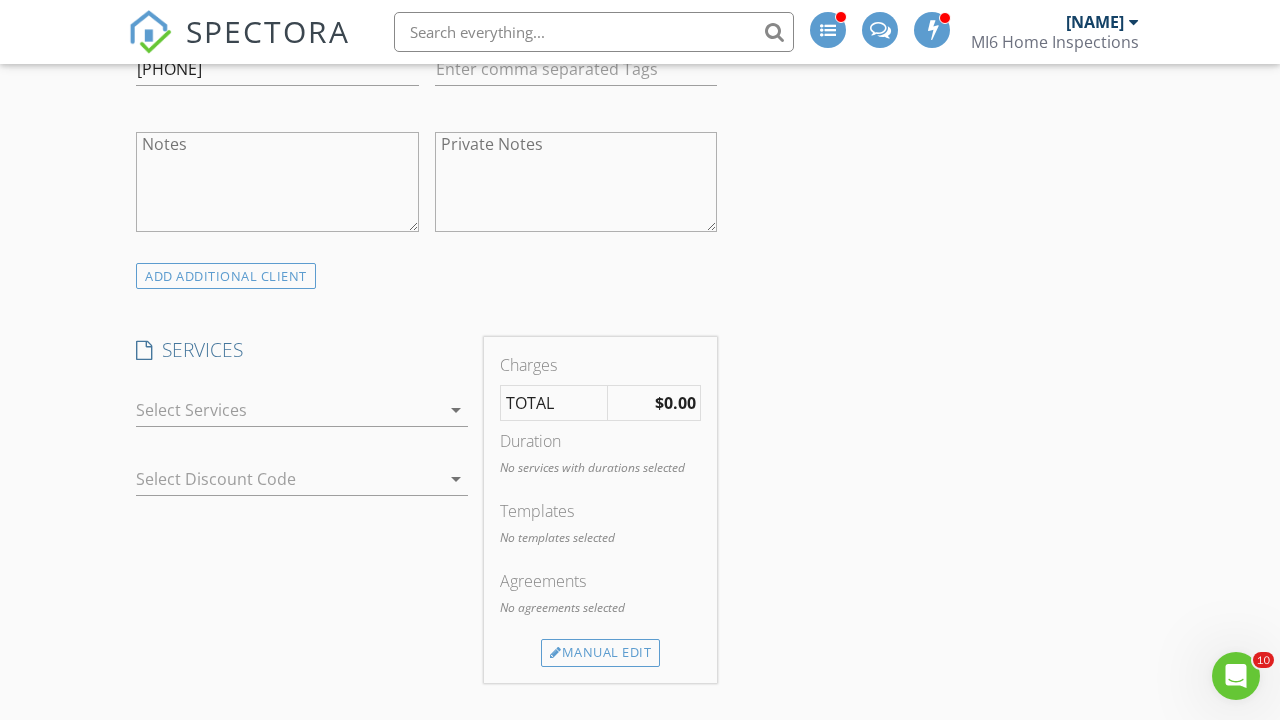 click on "arrow_drop_down" at bounding box center [456, 410] 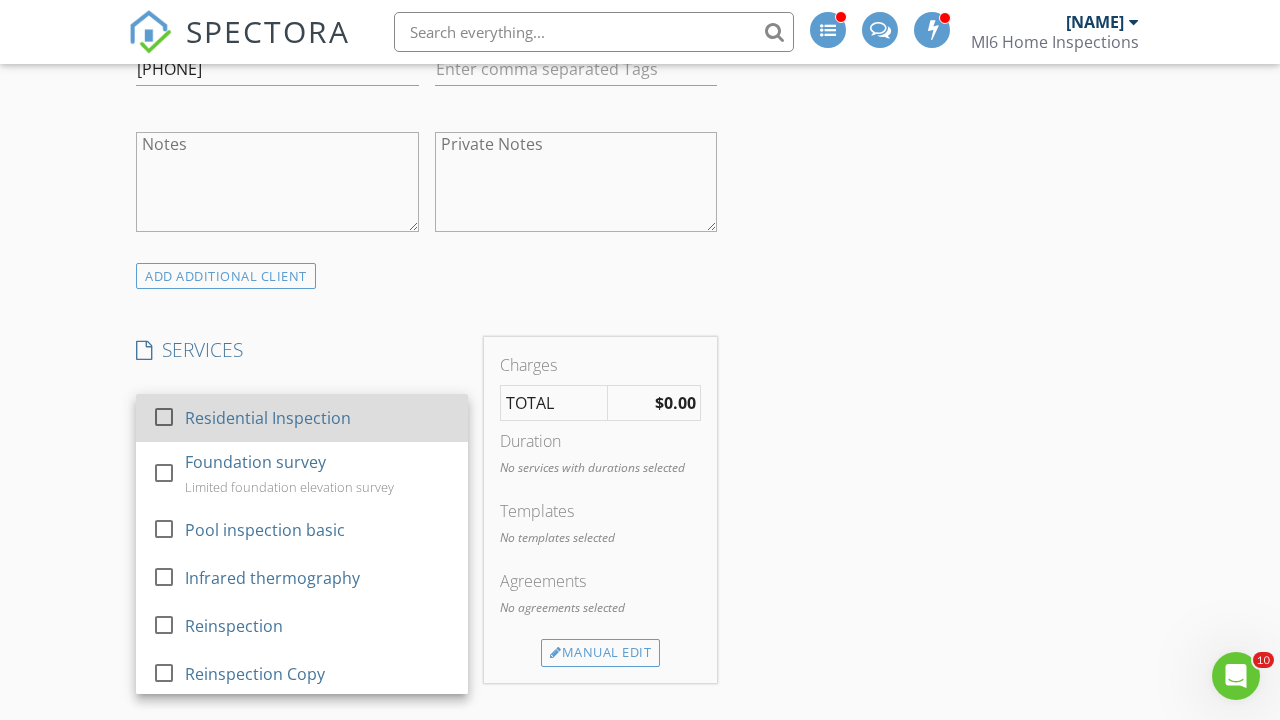 click at bounding box center [164, 416] 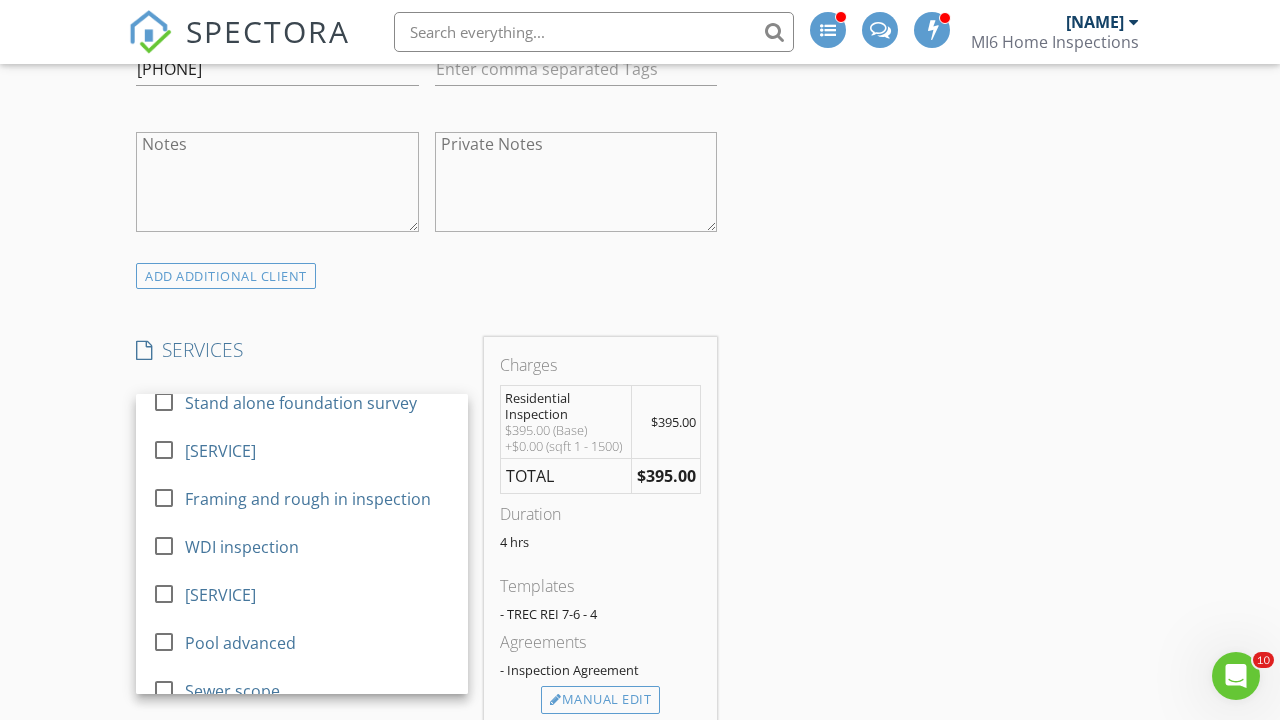 scroll, scrollTop: 453, scrollLeft: 0, axis: vertical 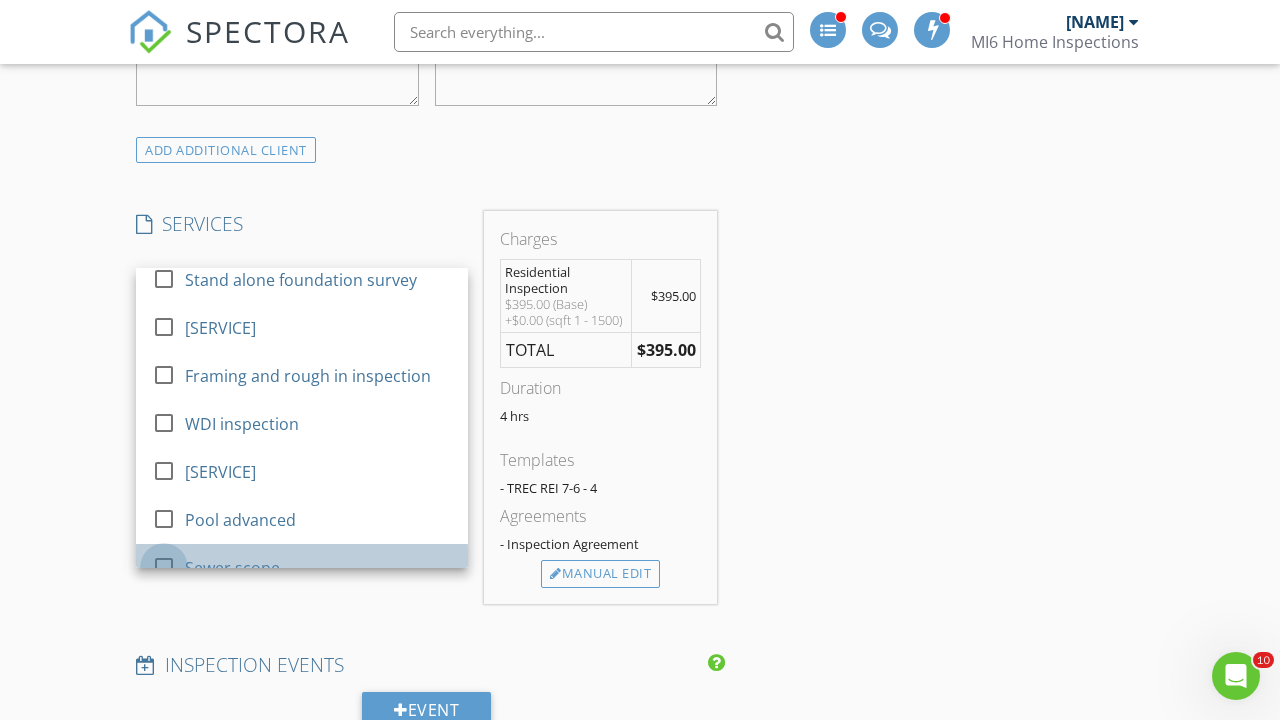 click at bounding box center [164, 566] 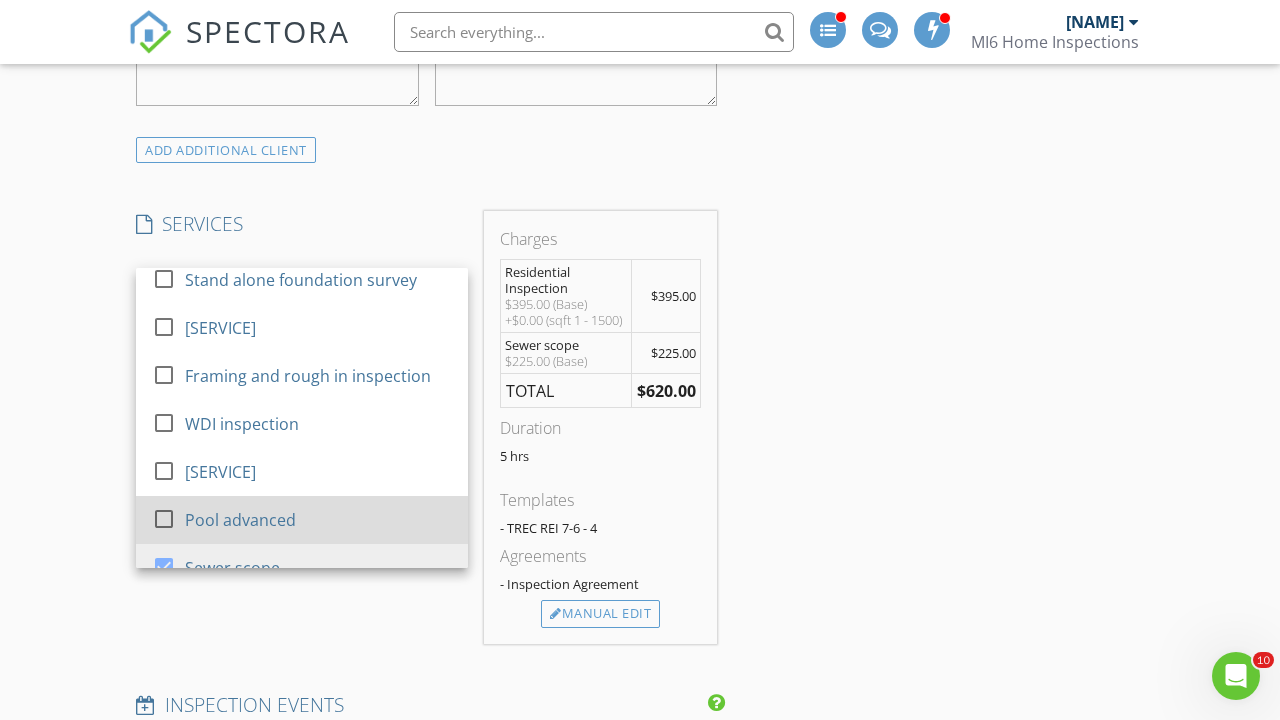 scroll, scrollTop: 1344, scrollLeft: 0, axis: vertical 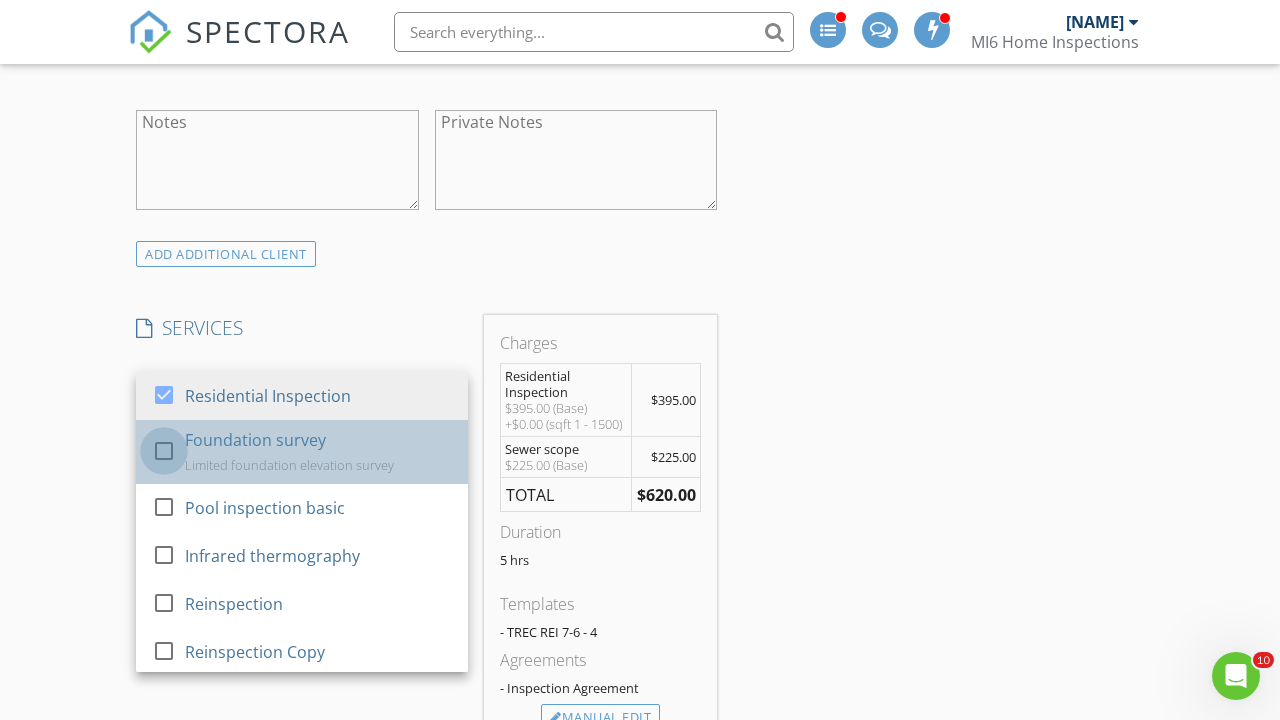 click at bounding box center [164, 450] 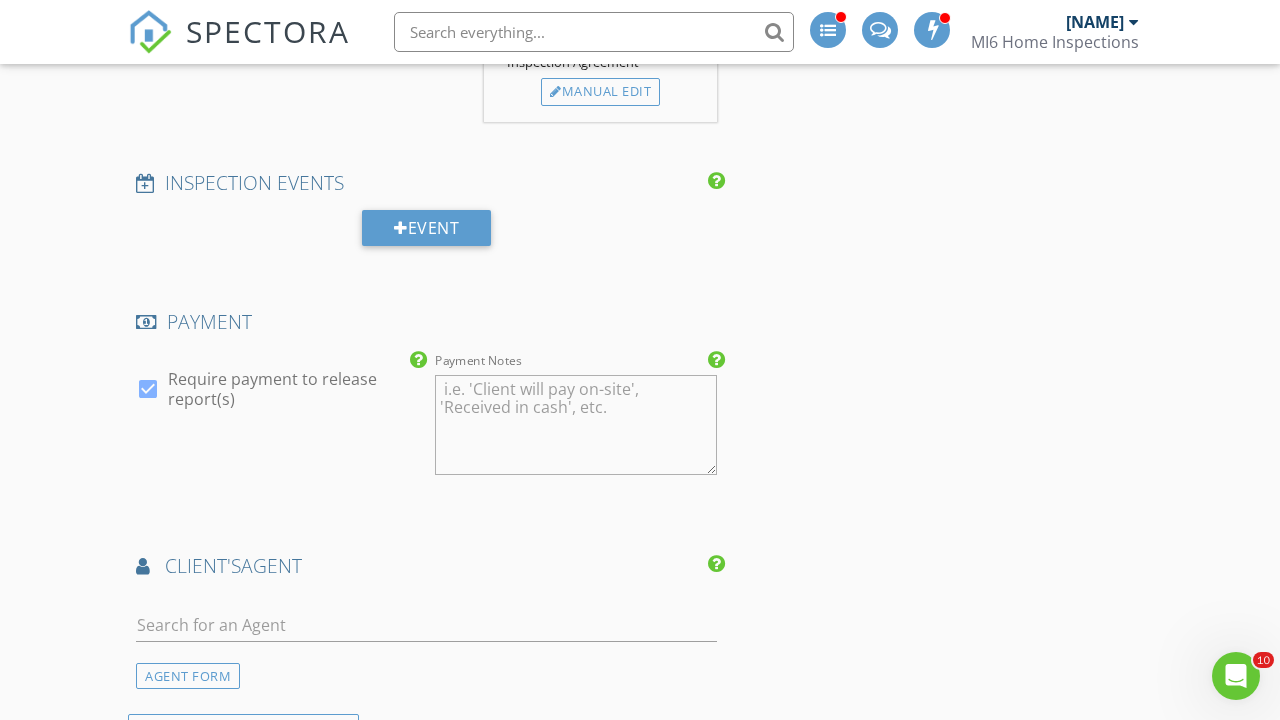 scroll, scrollTop: 2092, scrollLeft: 0, axis: vertical 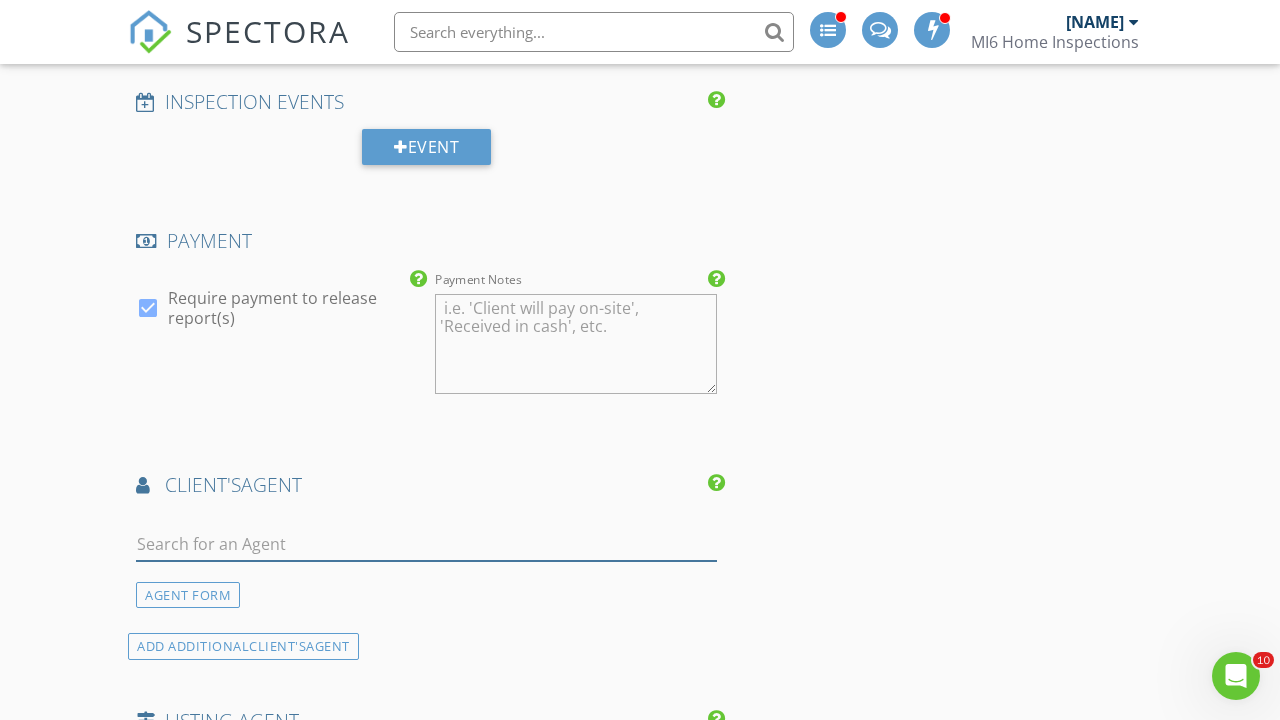 click at bounding box center (426, 544) 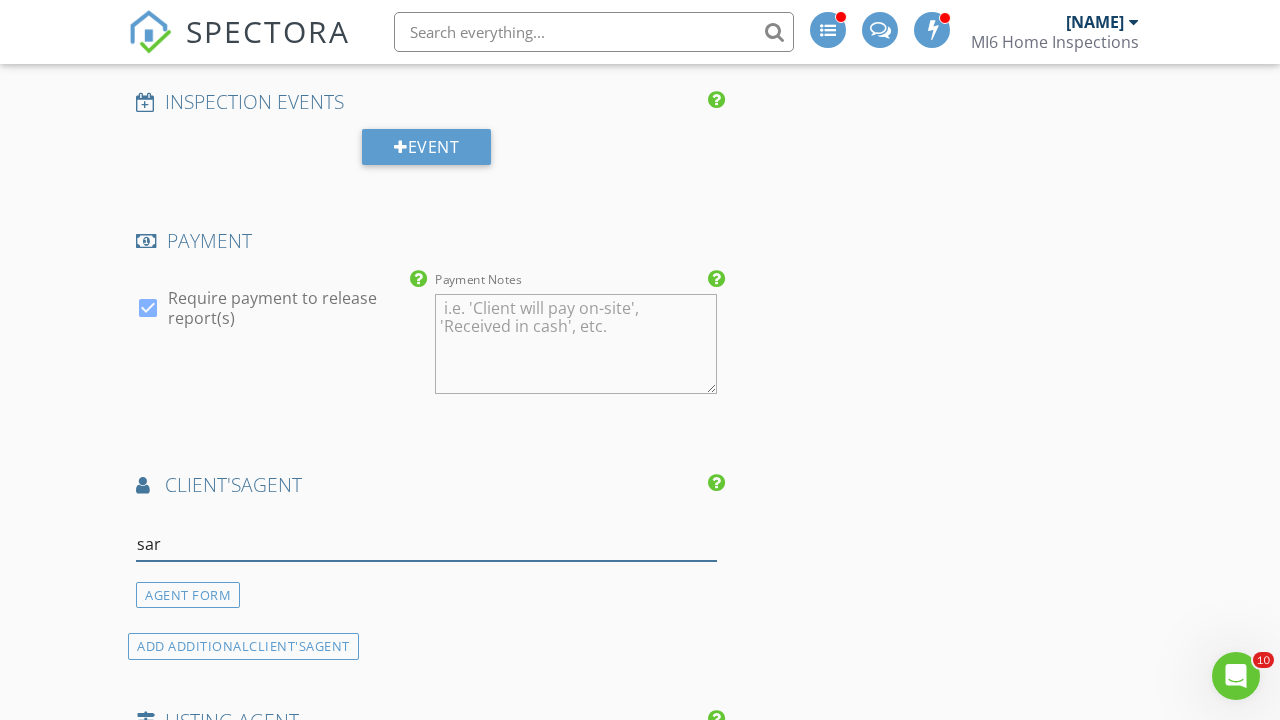 type on "sara" 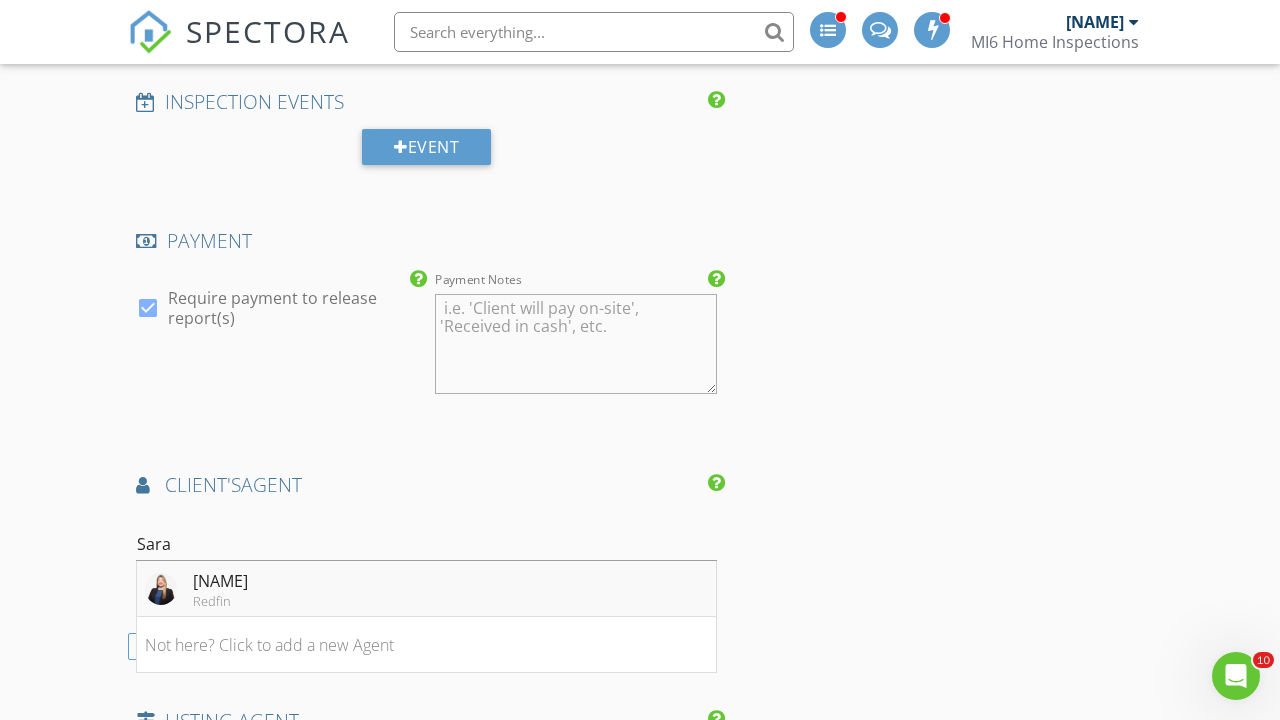 drag, startPoint x: 162, startPoint y: 547, endPoint x: 236, endPoint y: 595, distance: 88.20431 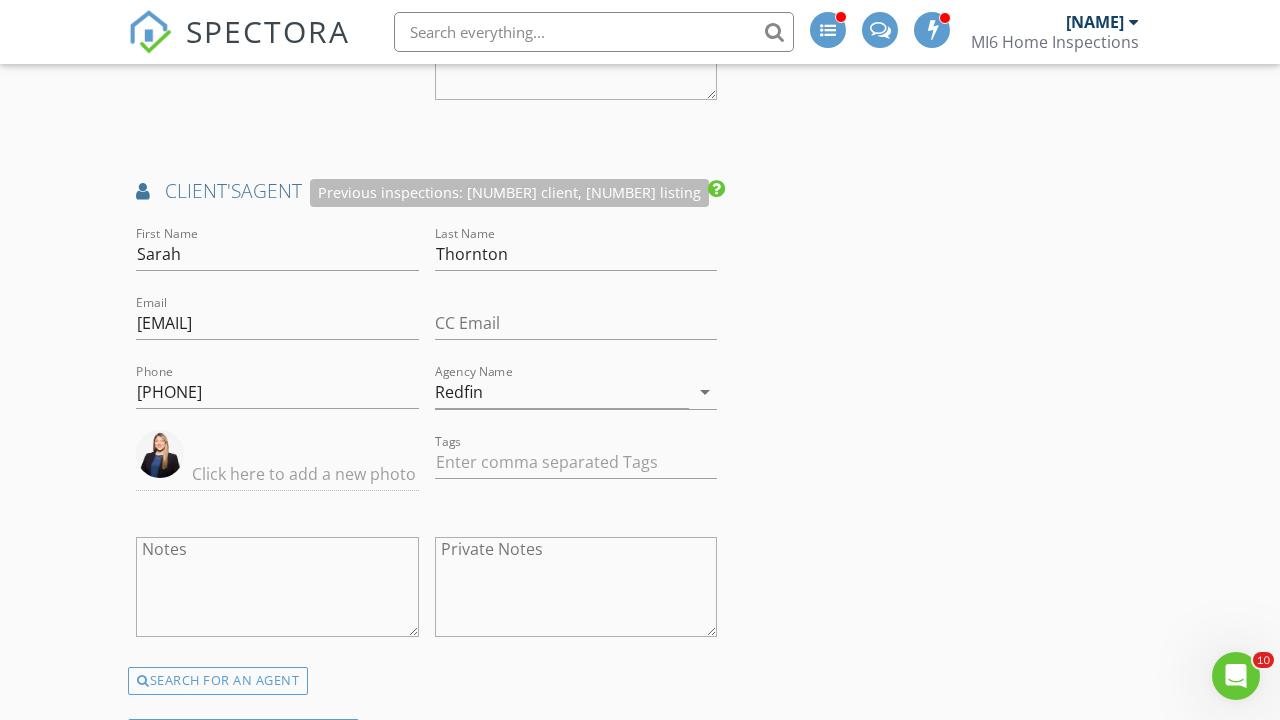 scroll, scrollTop: 2499, scrollLeft: 0, axis: vertical 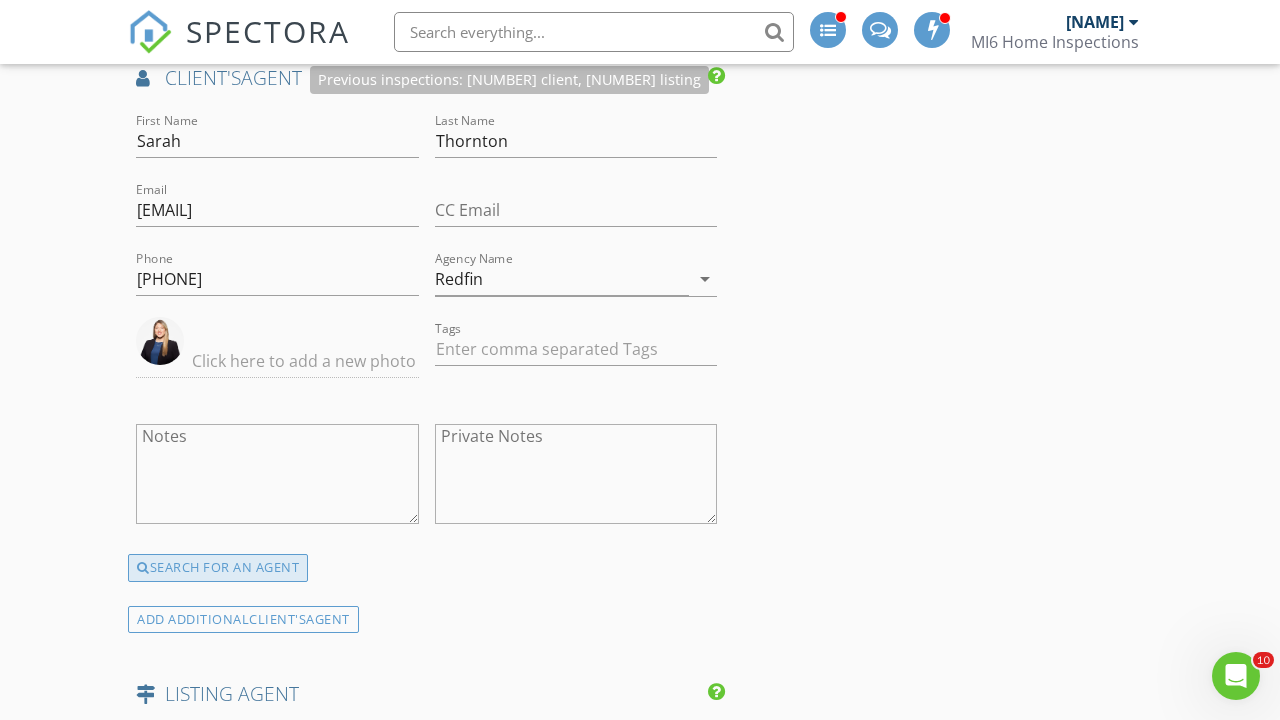 click on "SEARCH FOR AN AGENT" at bounding box center [218, 568] 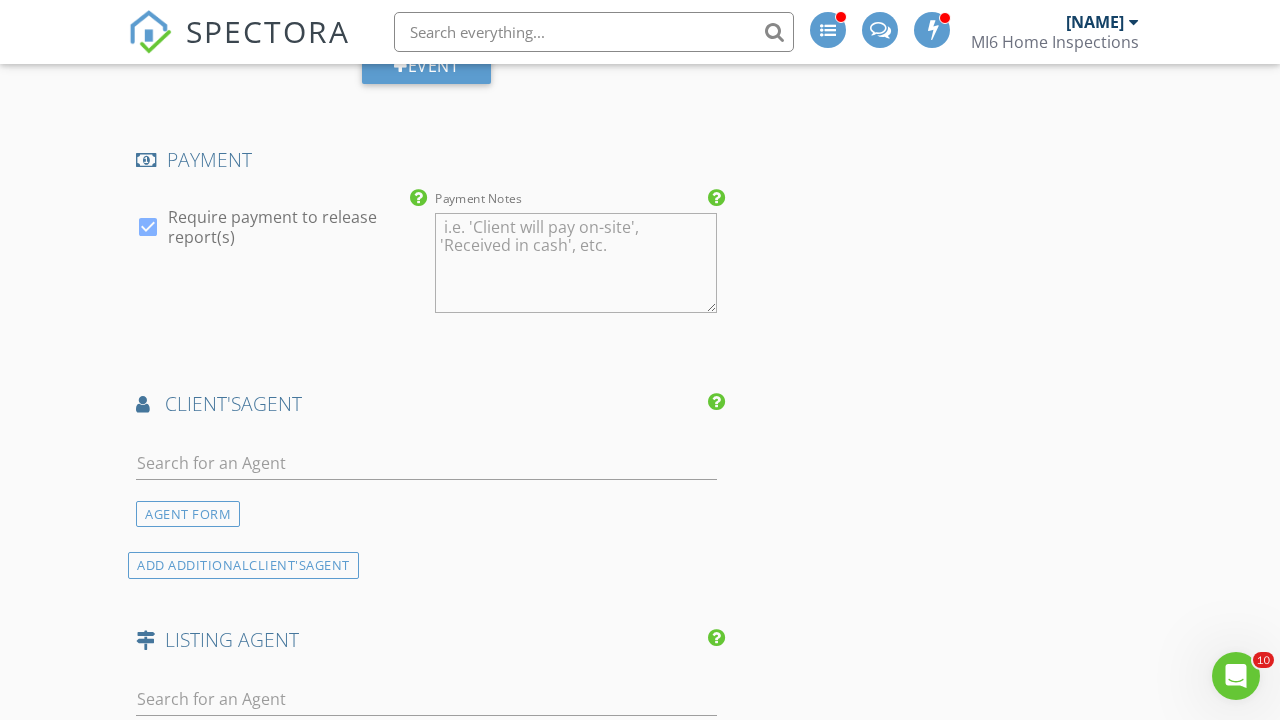 scroll, scrollTop: 2198, scrollLeft: 0, axis: vertical 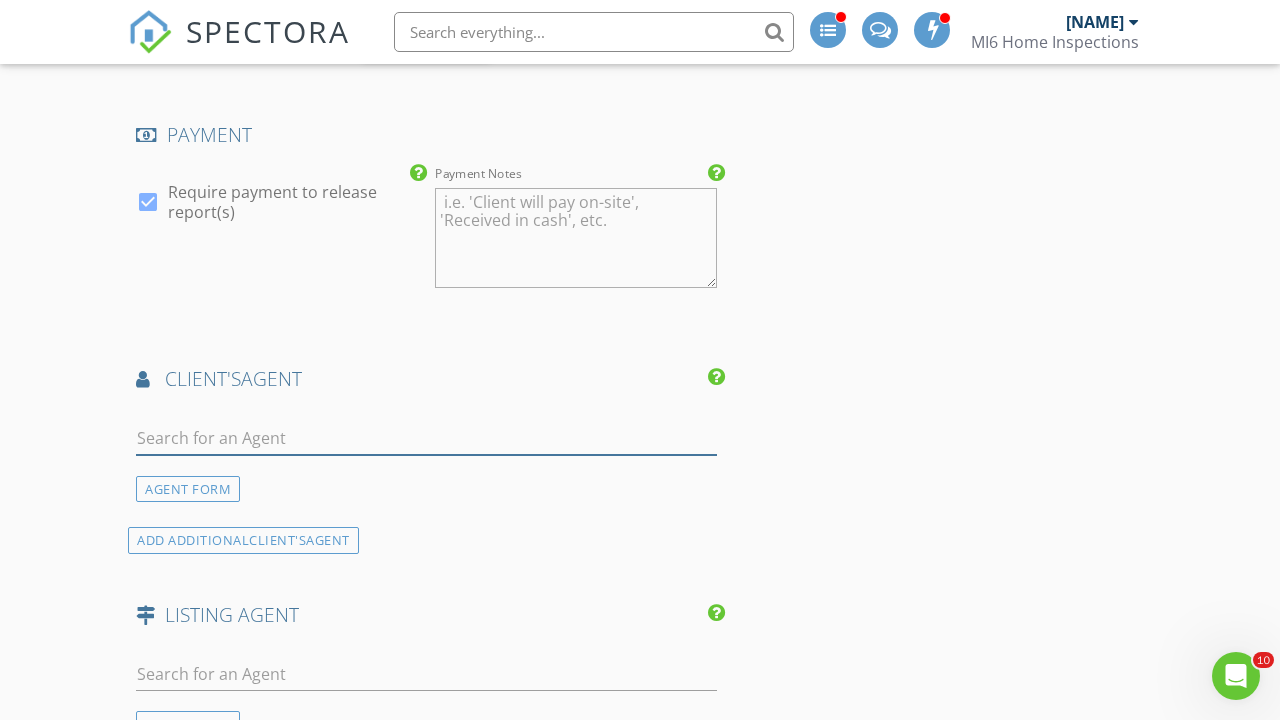 click at bounding box center [426, 438] 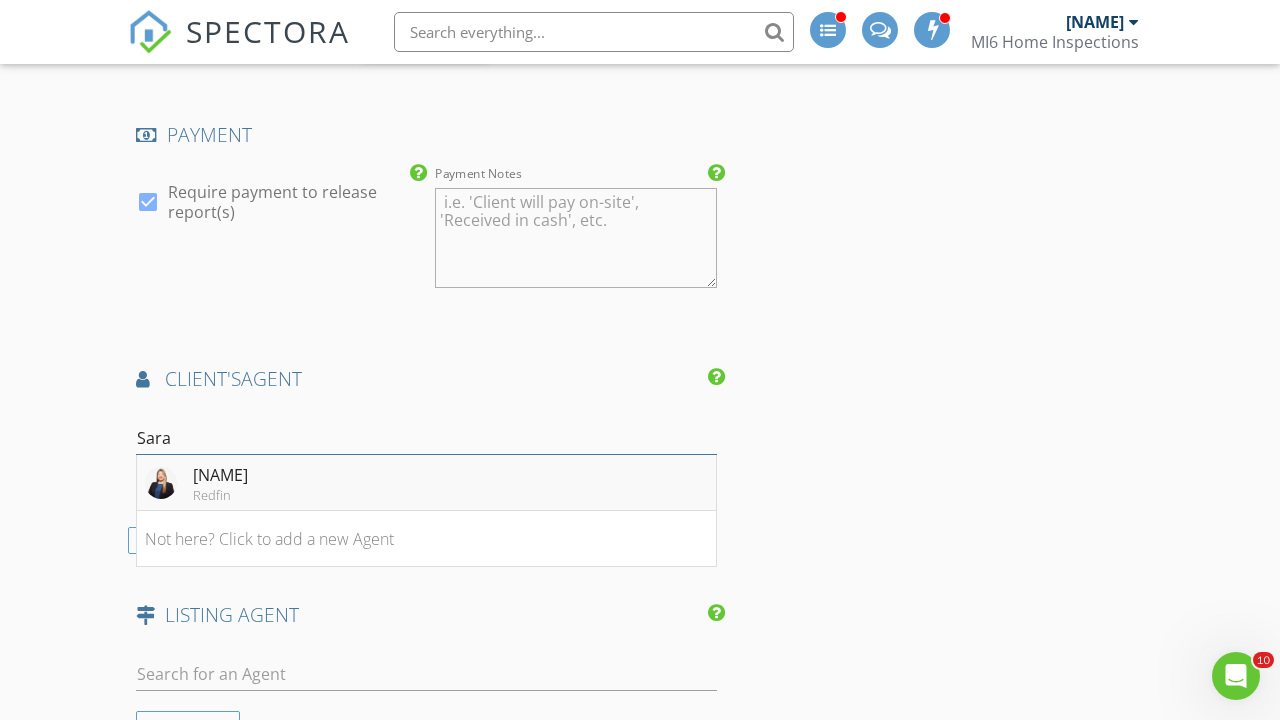 type on "Sara" 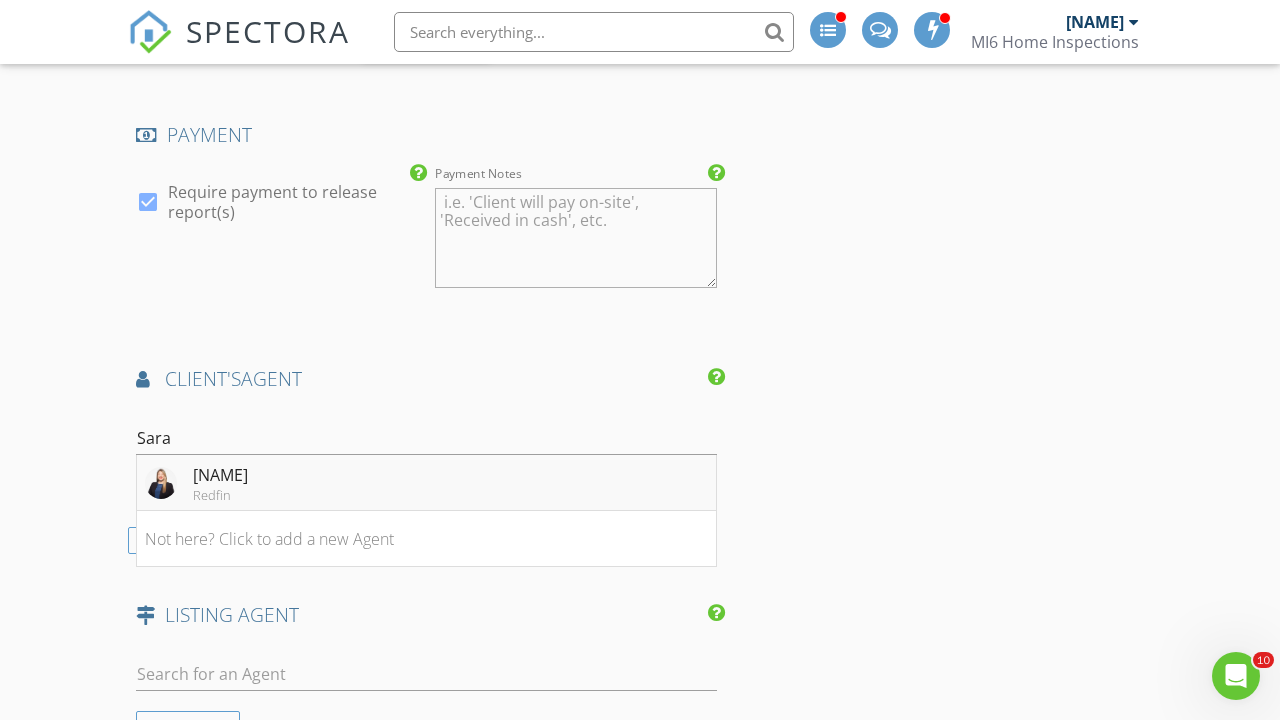 click on "[FIRST] [LAST]" at bounding box center (220, 475) 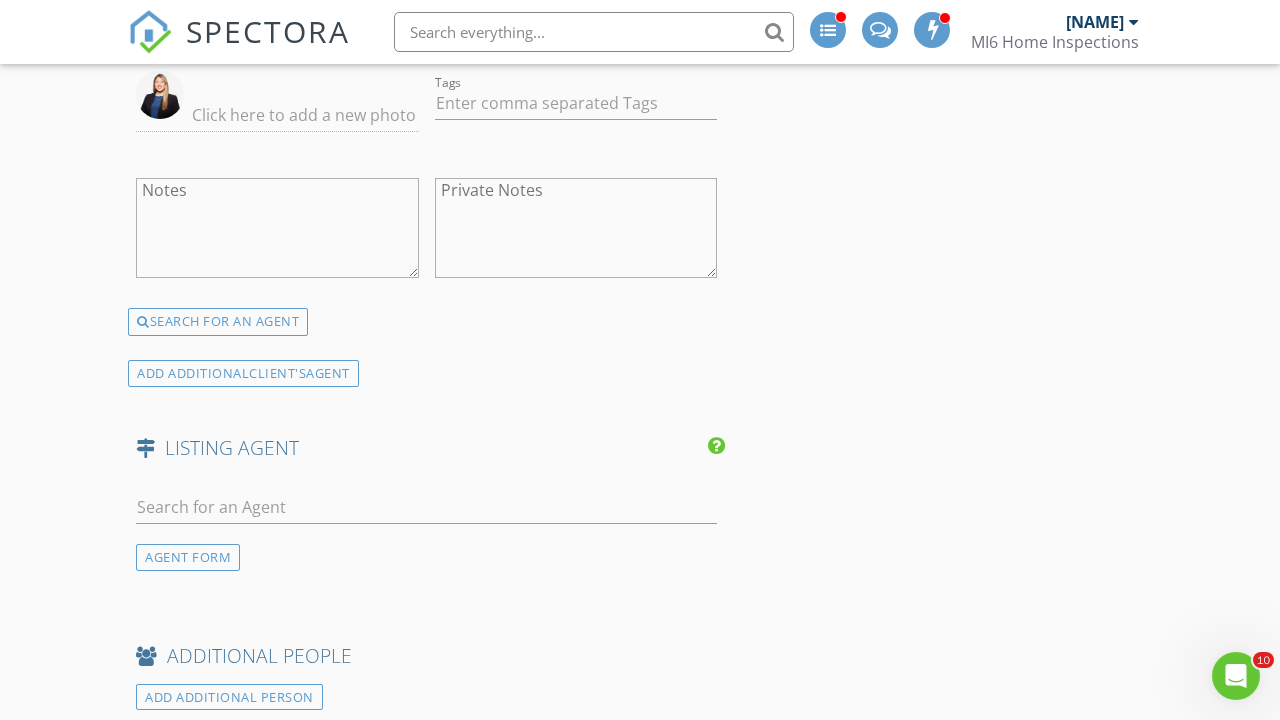 scroll, scrollTop: 2749, scrollLeft: 0, axis: vertical 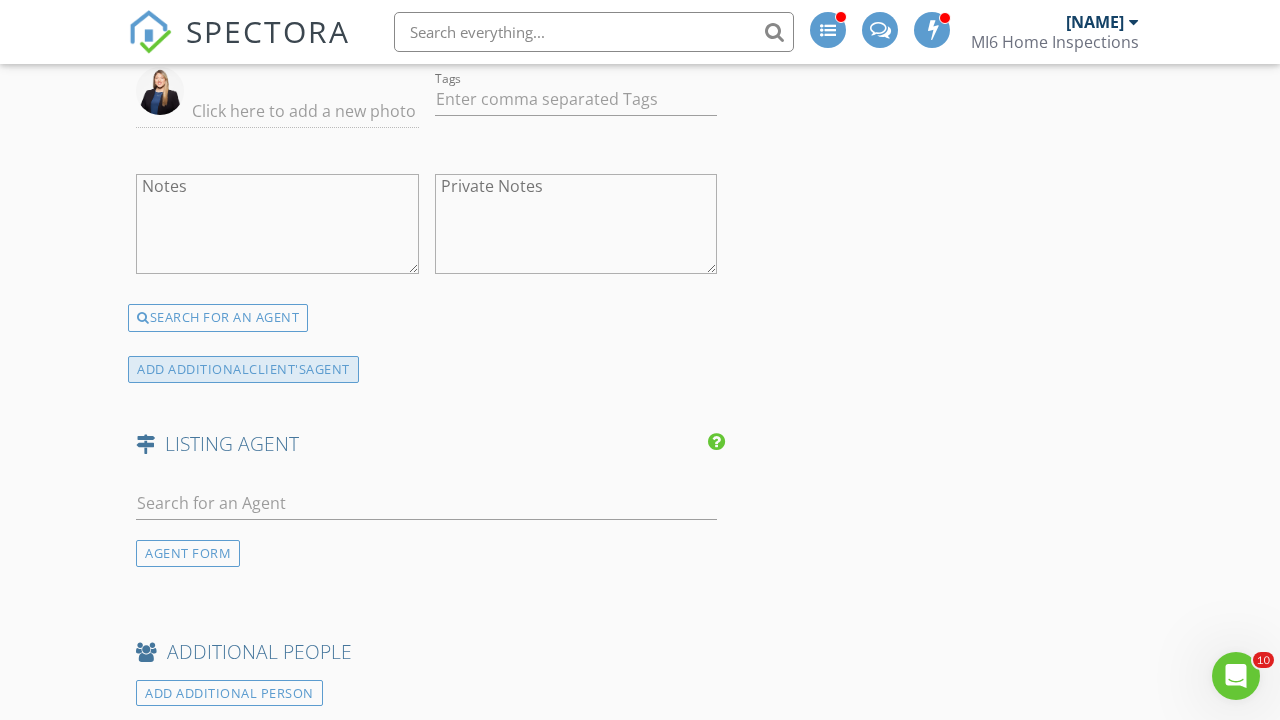 click on "ADD ADDITIONAL
client's  AGENT" at bounding box center (243, 369) 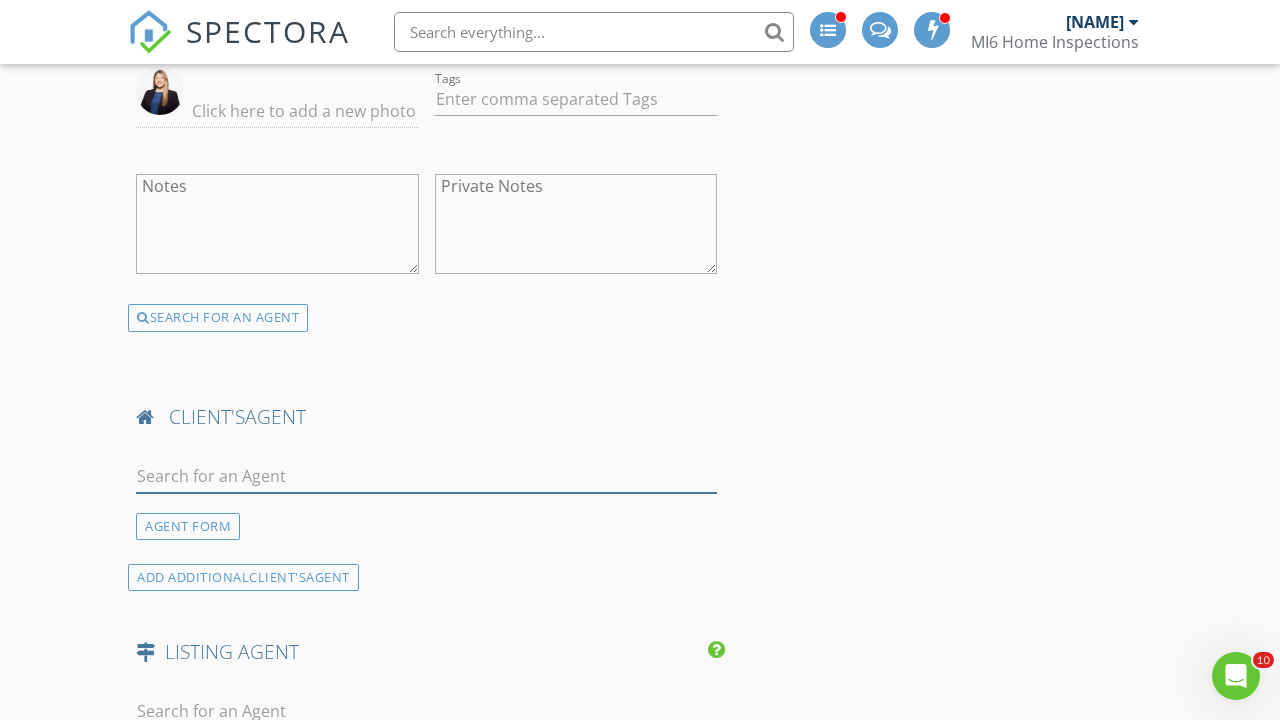 click at bounding box center [426, 476] 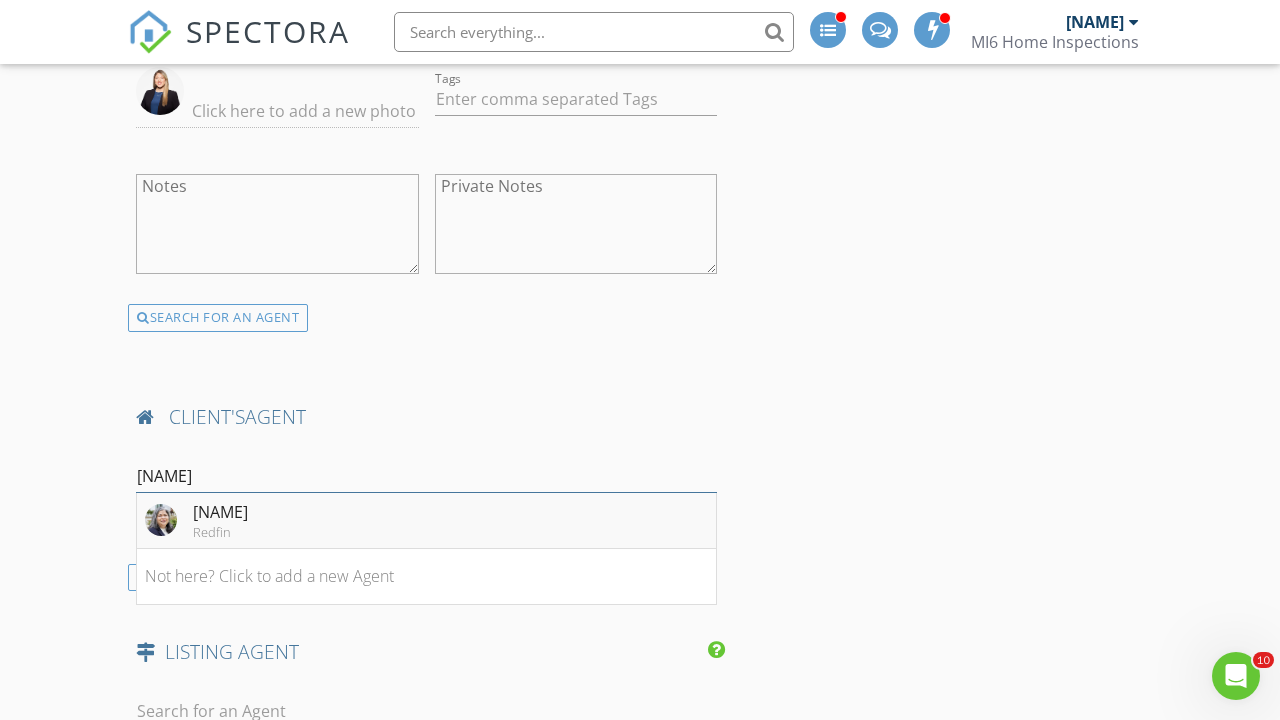 type on "saad" 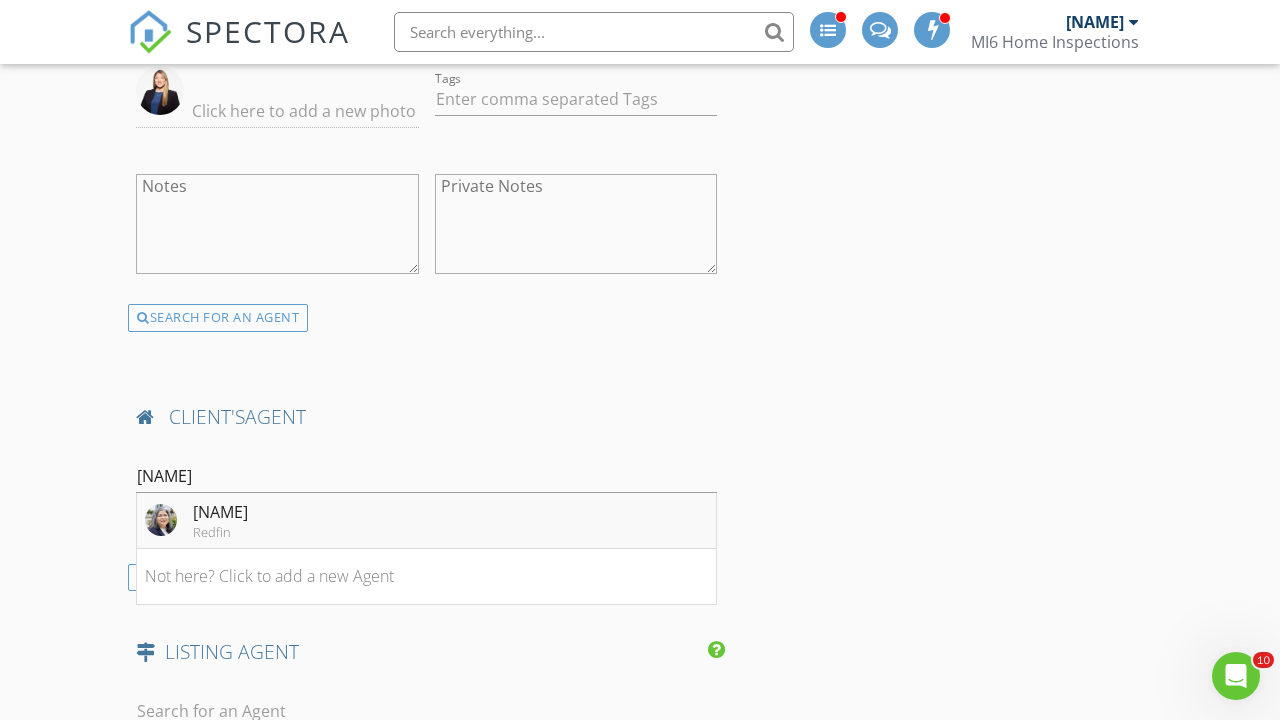 click on "Saadia Alvi" at bounding box center (220, 512) 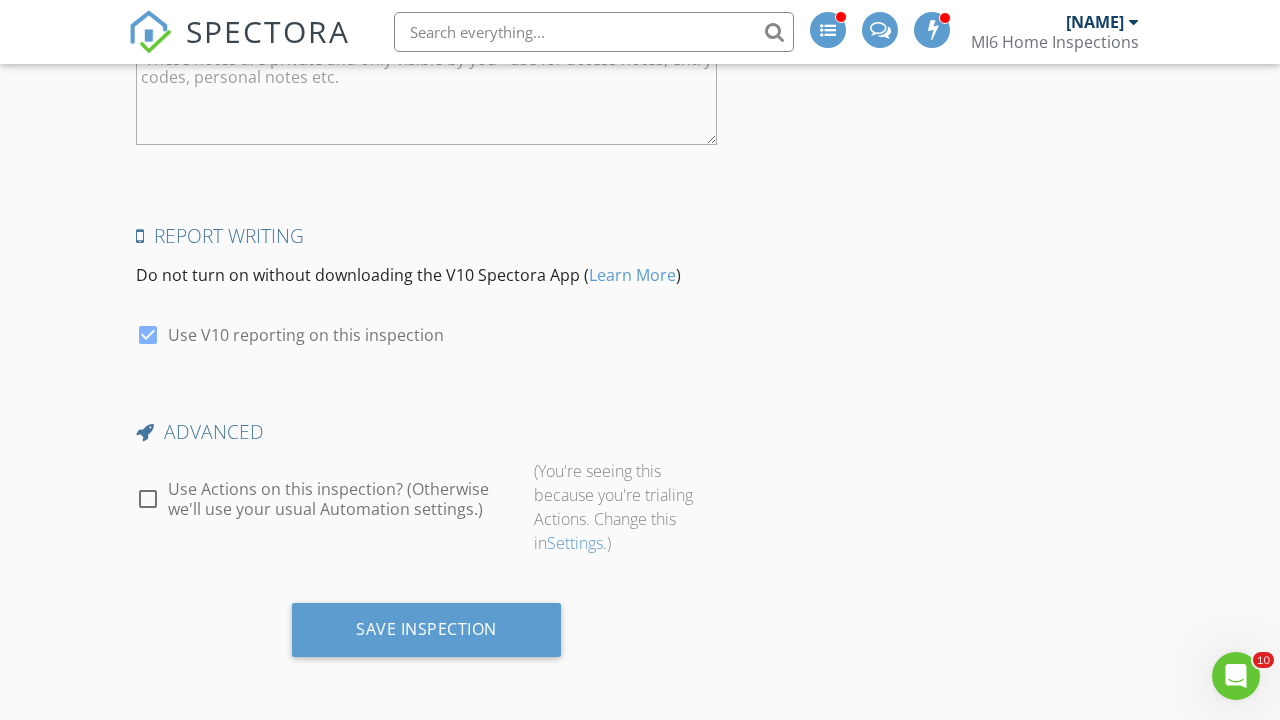 scroll, scrollTop: 4316, scrollLeft: 0, axis: vertical 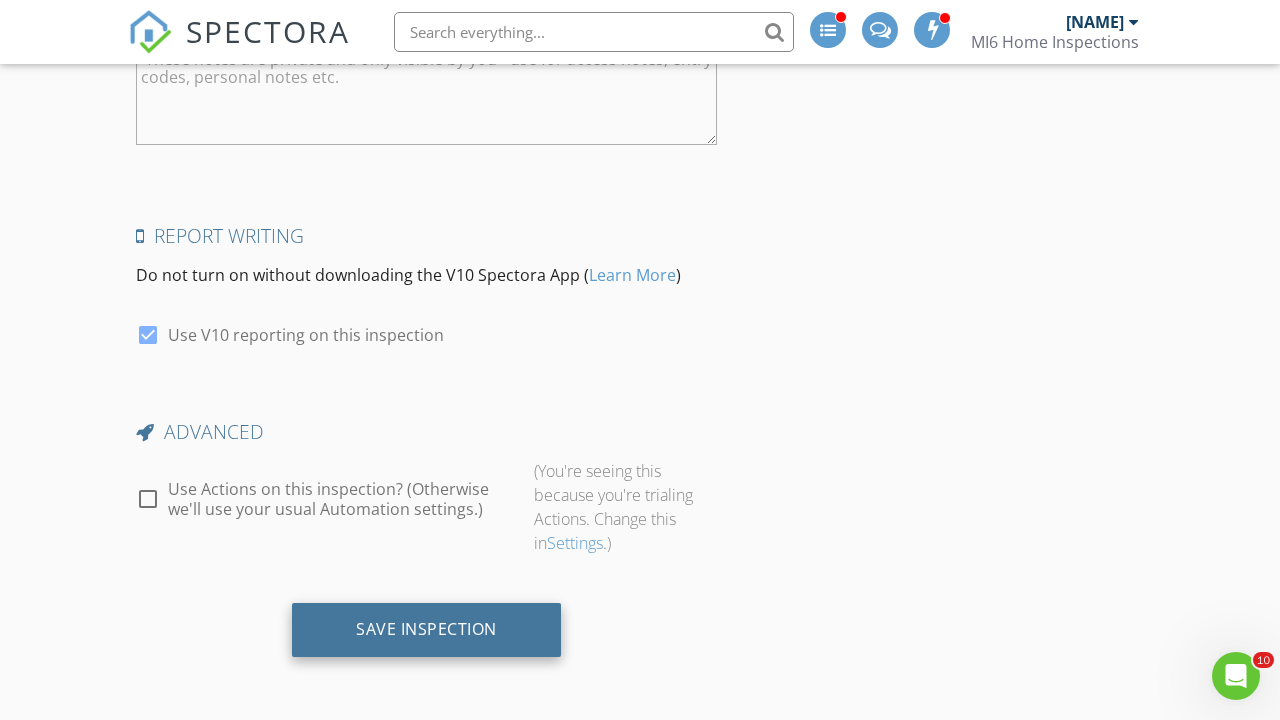 click on "Save Inspection" at bounding box center (426, 629) 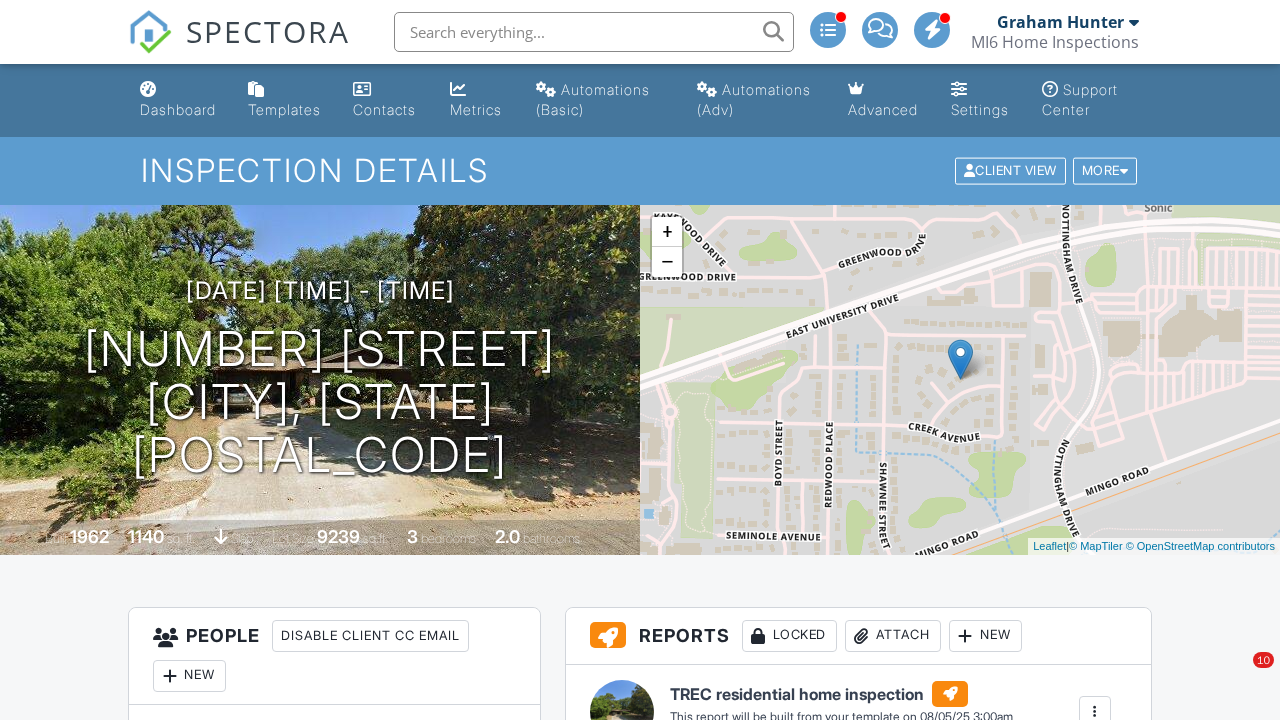 scroll, scrollTop: 0, scrollLeft: 0, axis: both 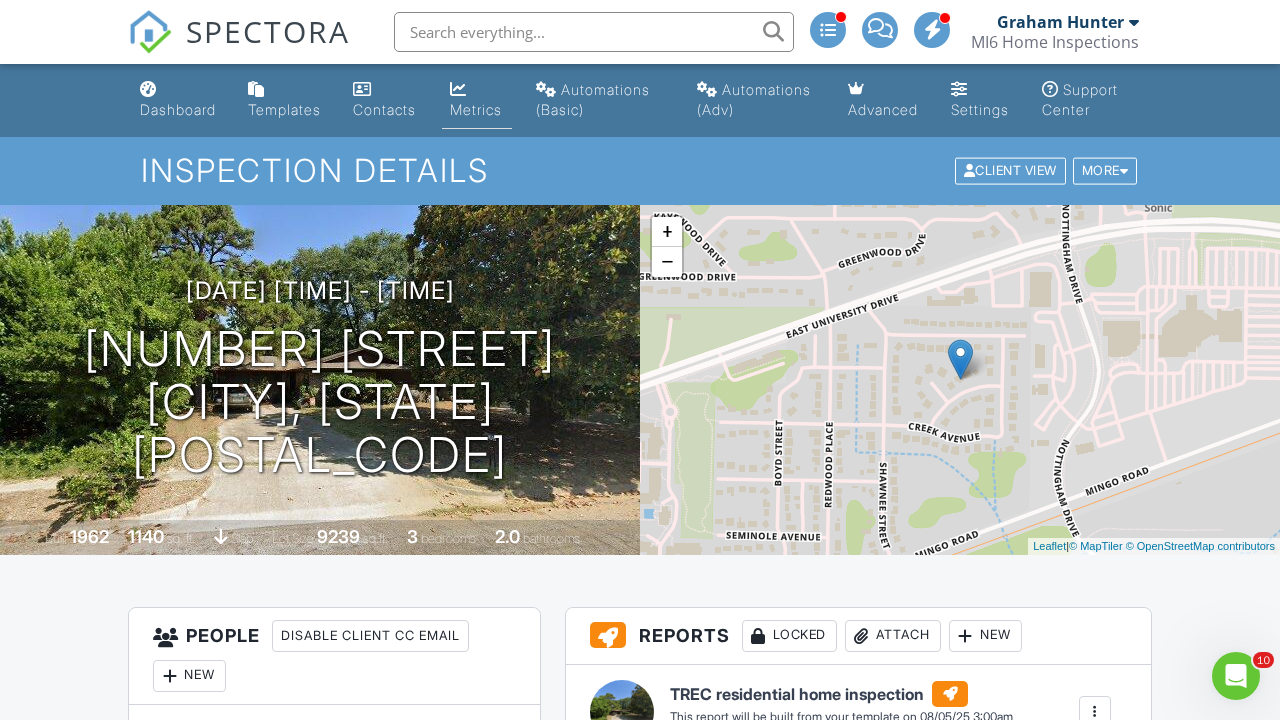 click on "Metrics" at bounding box center [477, 100] 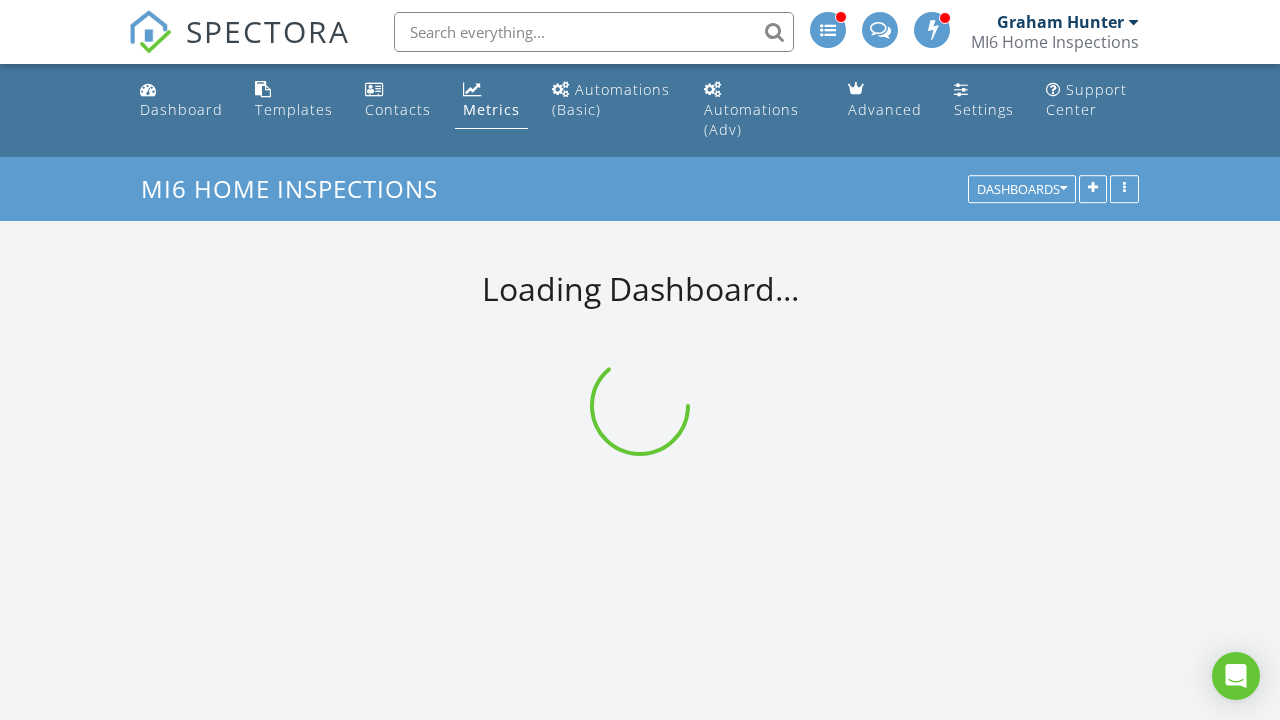 scroll, scrollTop: 0, scrollLeft: 0, axis: both 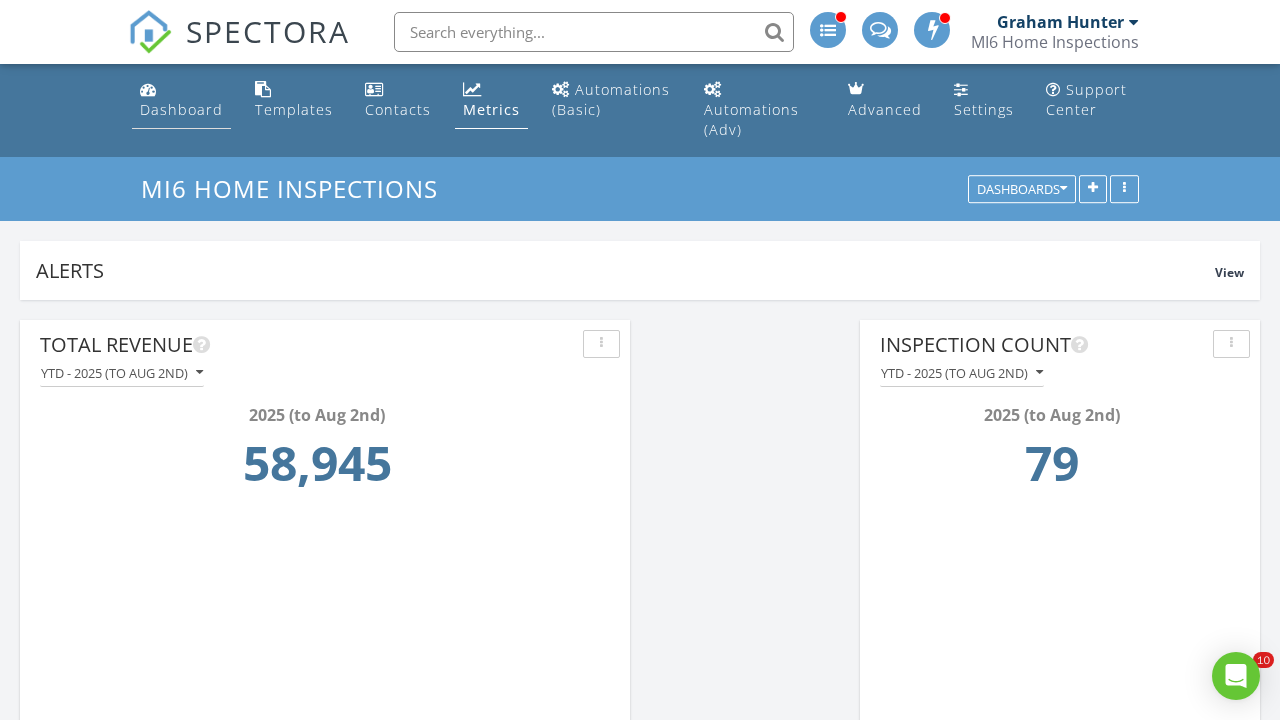 click on "Dashboard" at bounding box center (181, 109) 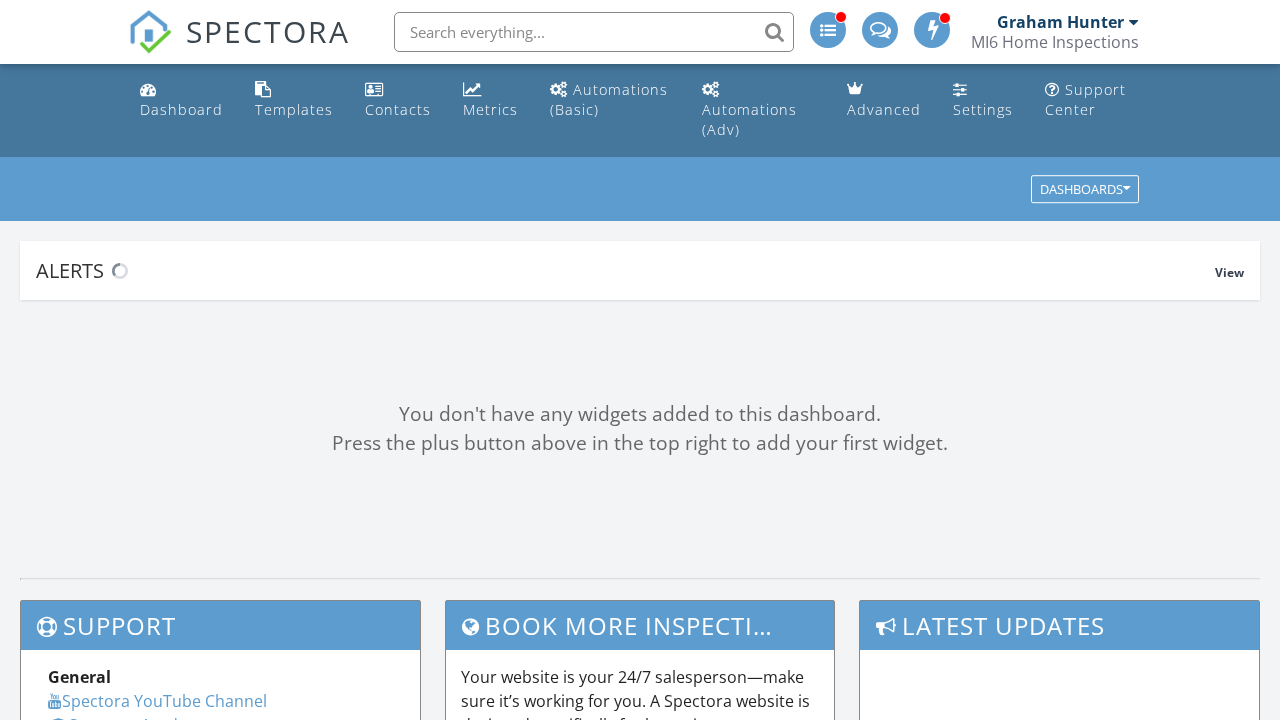 scroll, scrollTop: 0, scrollLeft: 0, axis: both 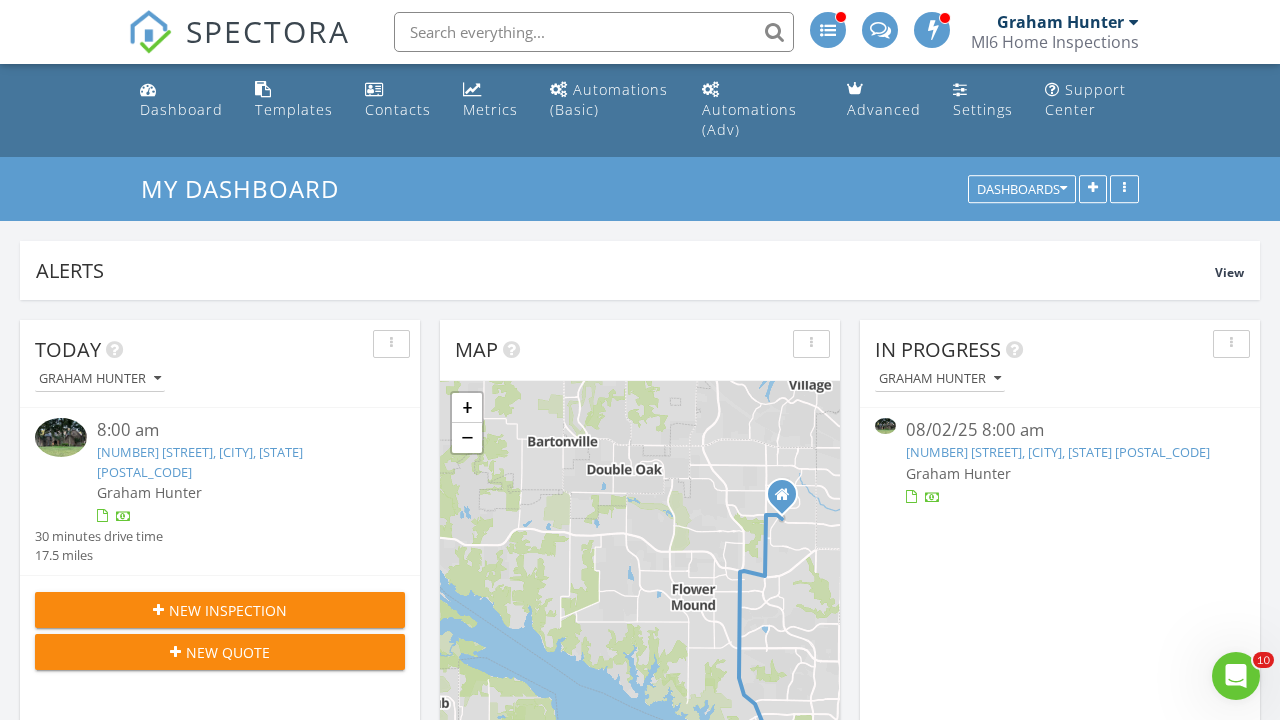 click on "Dashboard" at bounding box center [181, 109] 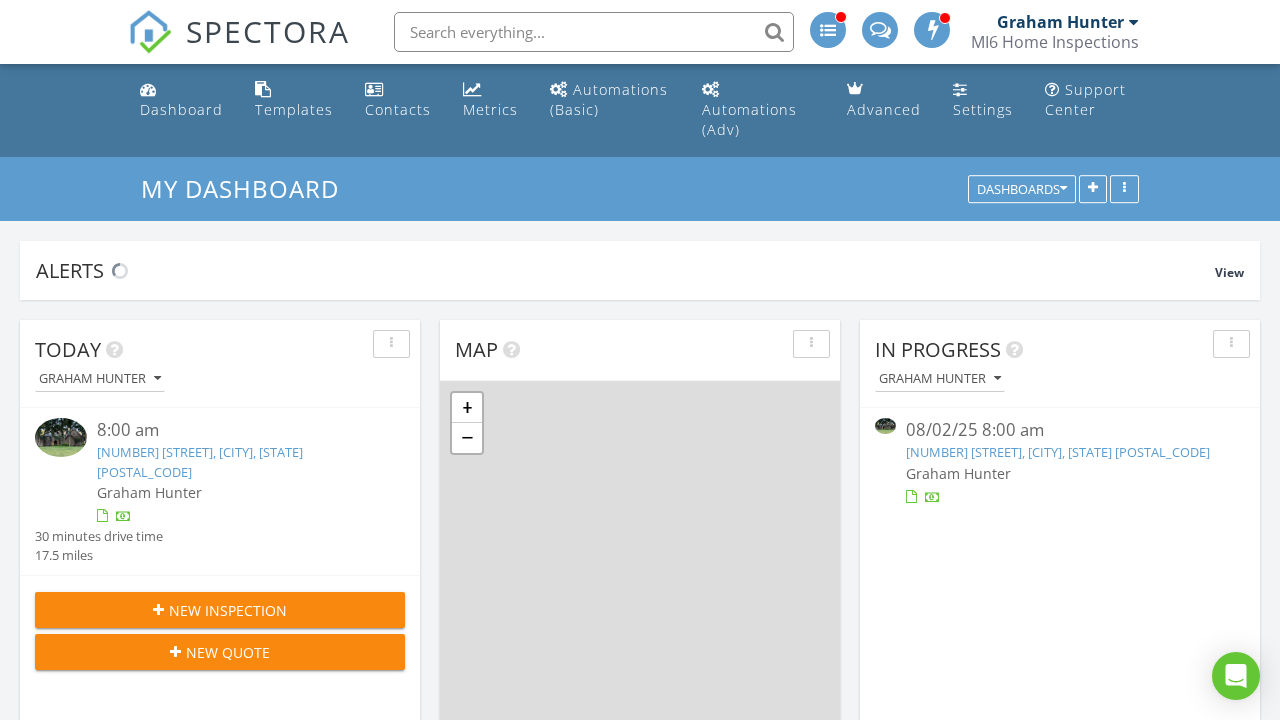 scroll, scrollTop: 1929, scrollLeft: 0, axis: vertical 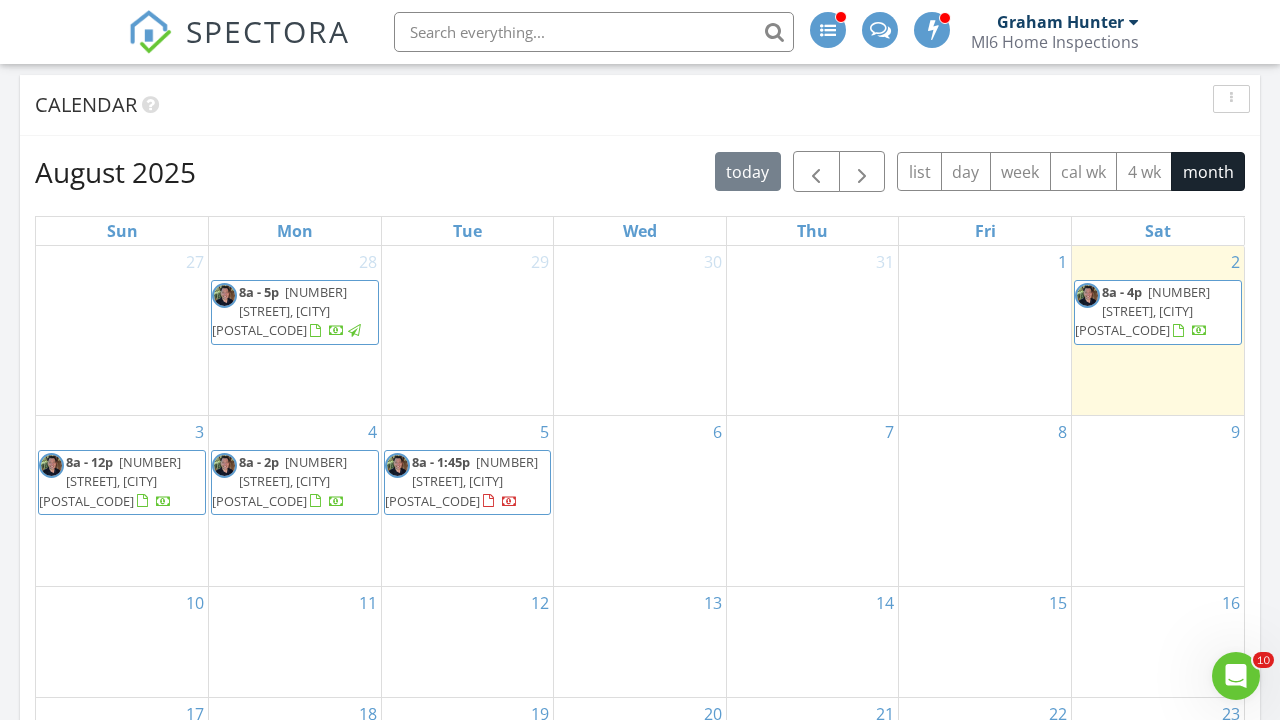 click on "[TIME] - [TIME]
[NUMBER] [STREET], [CITY] [POSTAL_CODE]" at bounding box center (1158, 312) 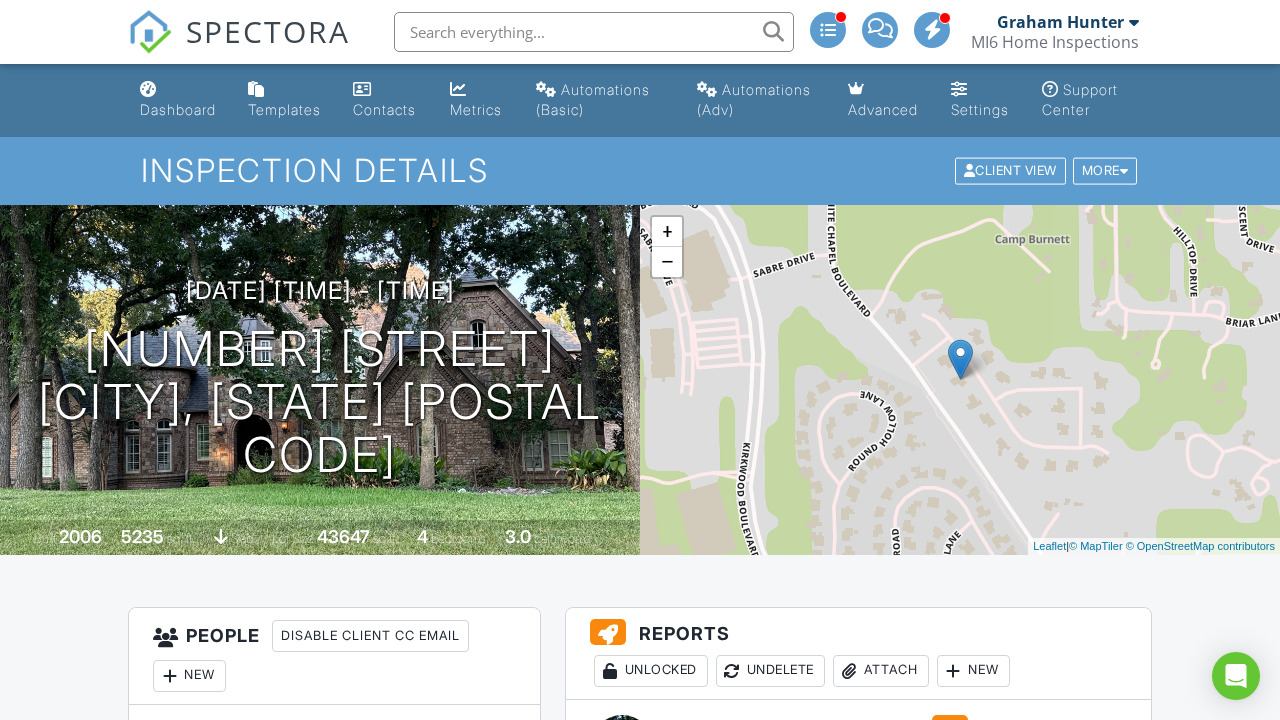 scroll, scrollTop: 0, scrollLeft: 0, axis: both 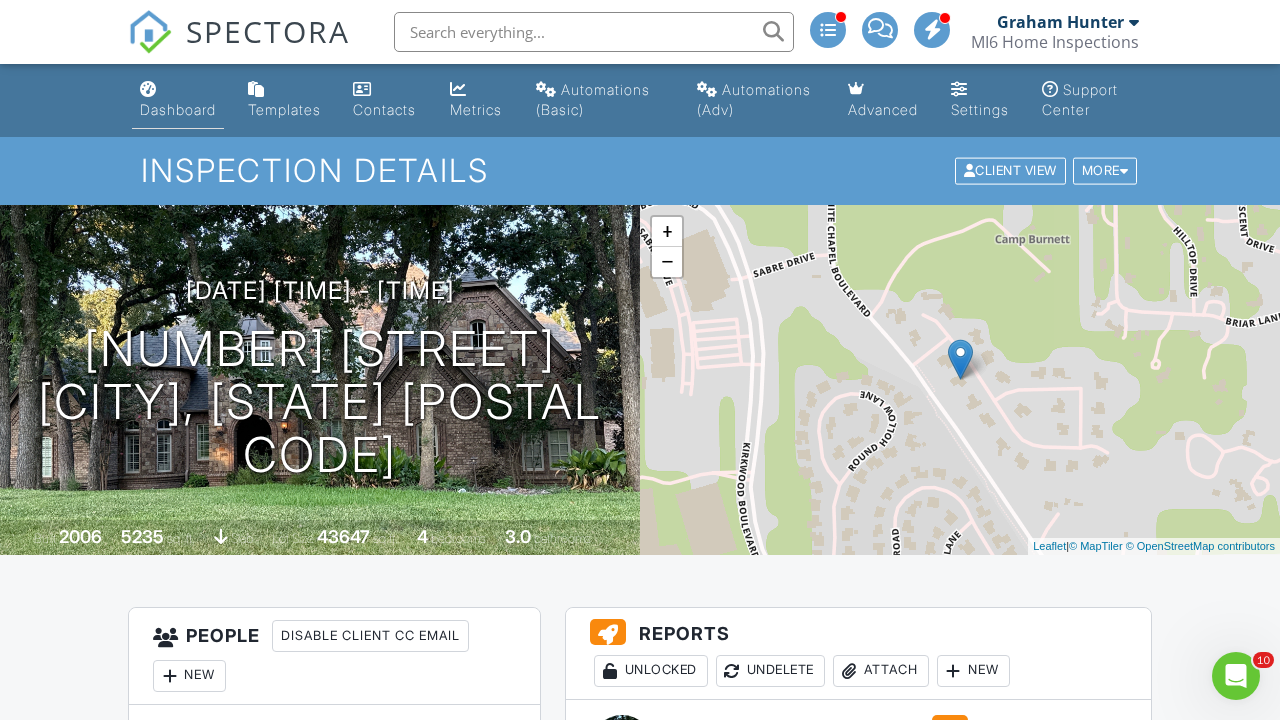 click on "Dashboard" at bounding box center [178, 109] 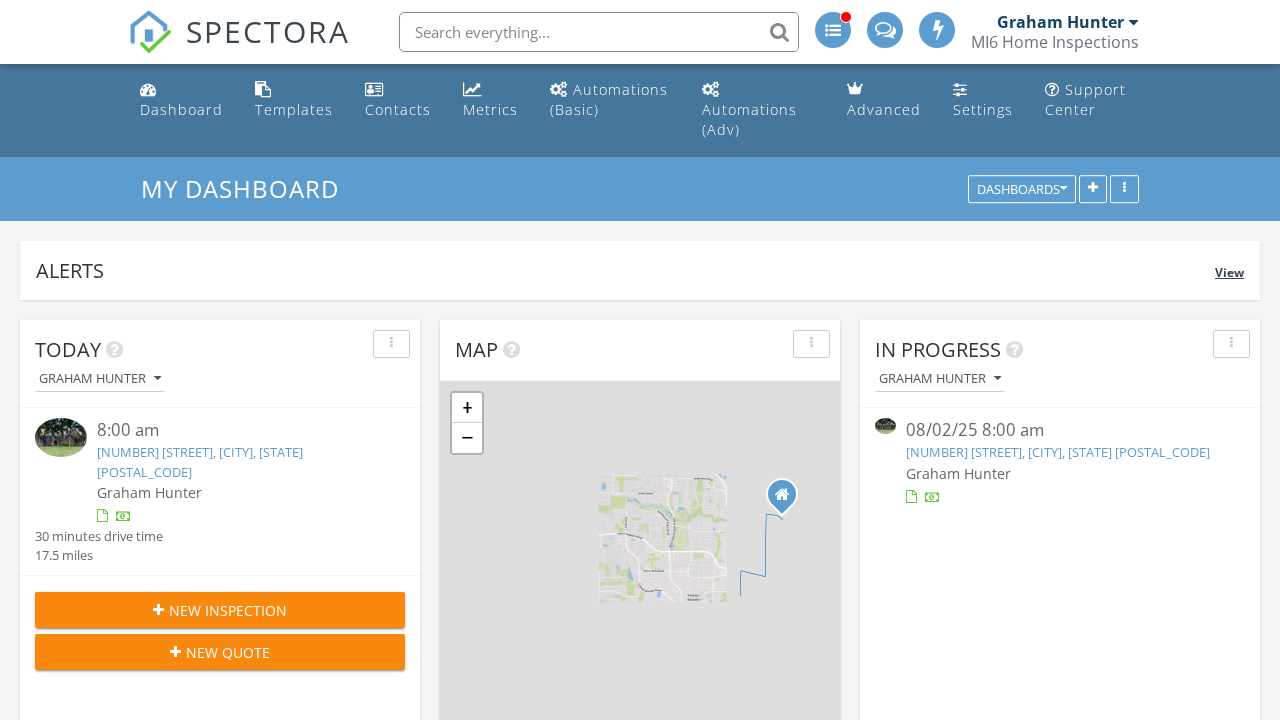 scroll, scrollTop: 0, scrollLeft: 0, axis: both 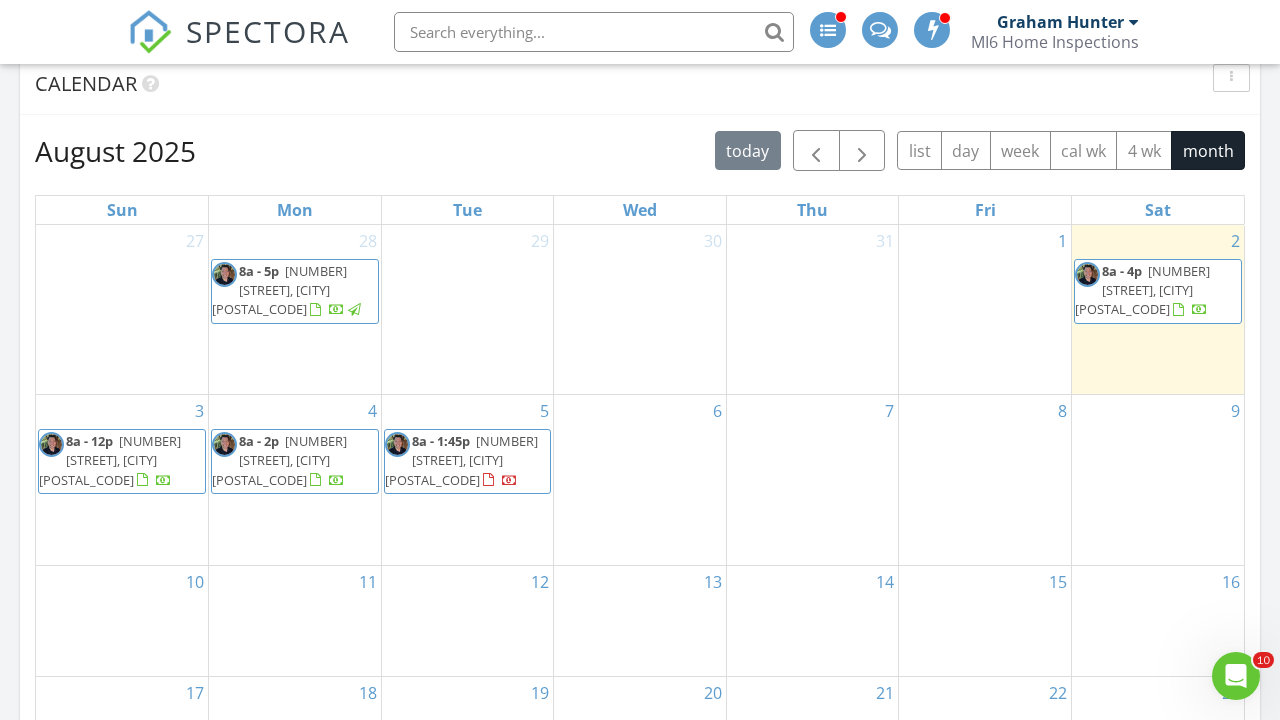 drag, startPoint x: 164, startPoint y: 509, endPoint x: 1136, endPoint y: 270, distance: 1000.952 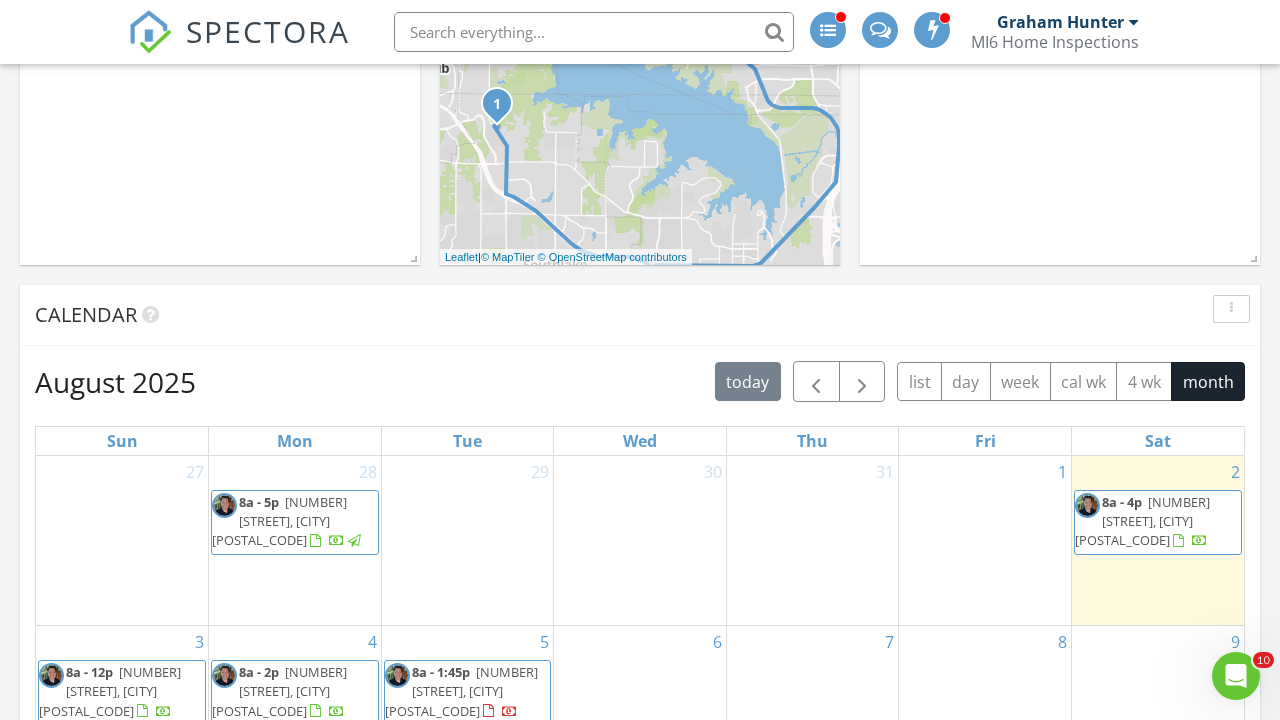scroll, scrollTop: 678, scrollLeft: 0, axis: vertical 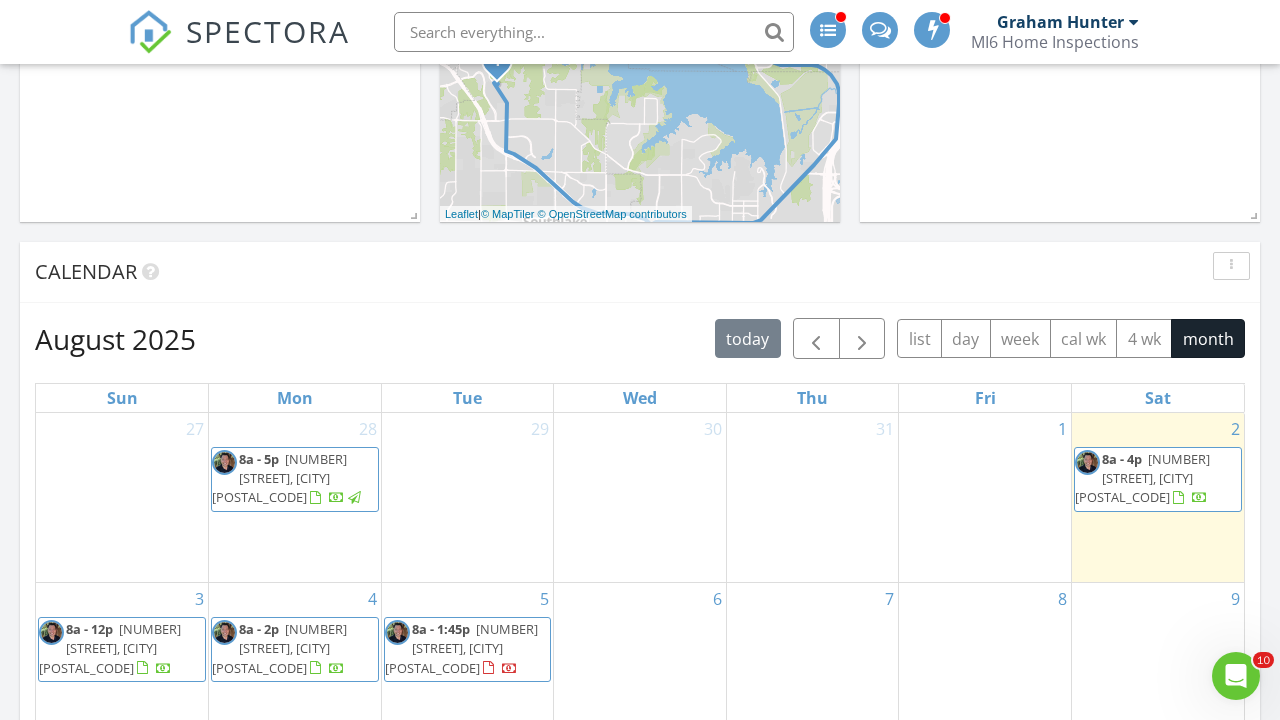 click on "8a - 4p
113 Welford Ln, Southlake 76092" at bounding box center (1158, 479) 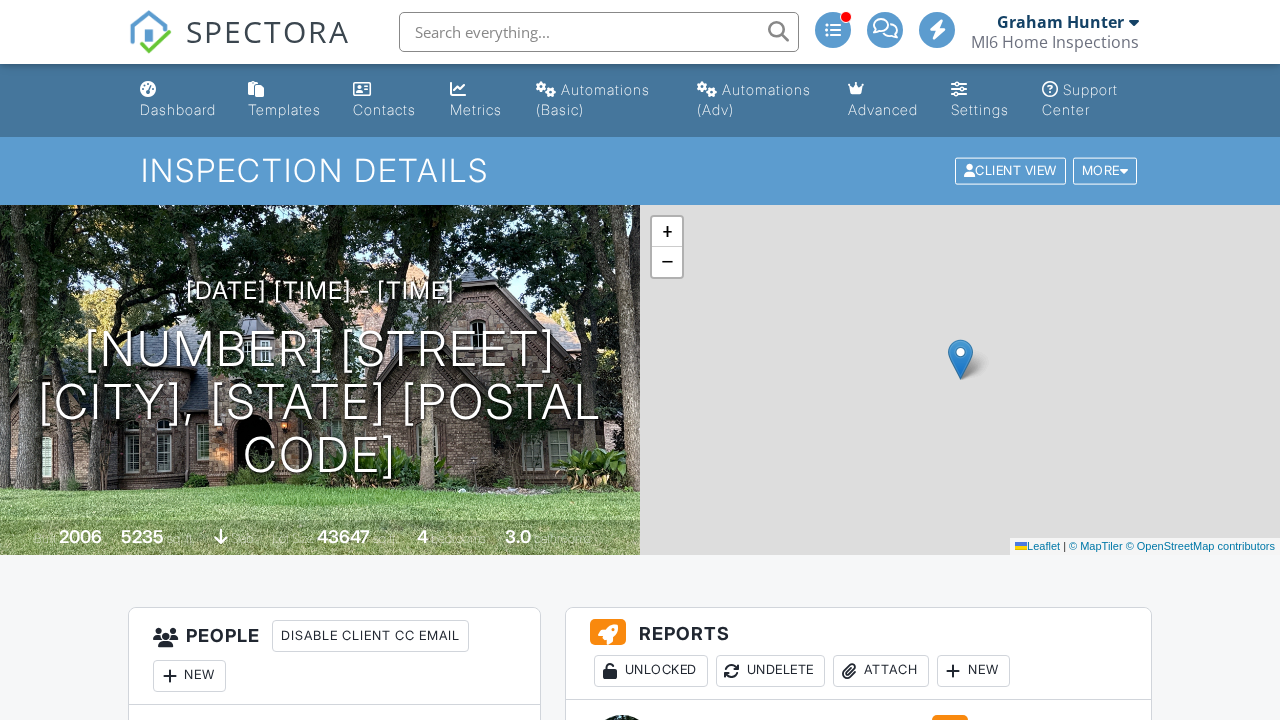 scroll, scrollTop: 0, scrollLeft: 0, axis: both 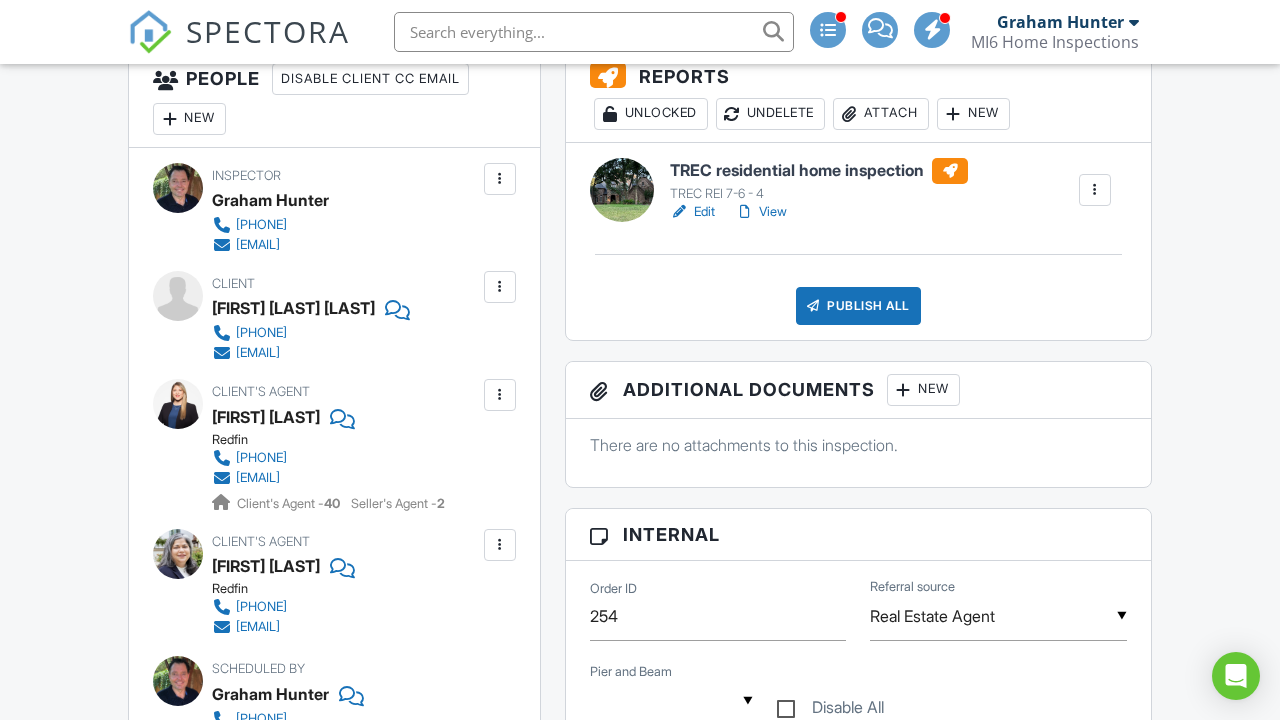 click on "View" at bounding box center [761, 212] 